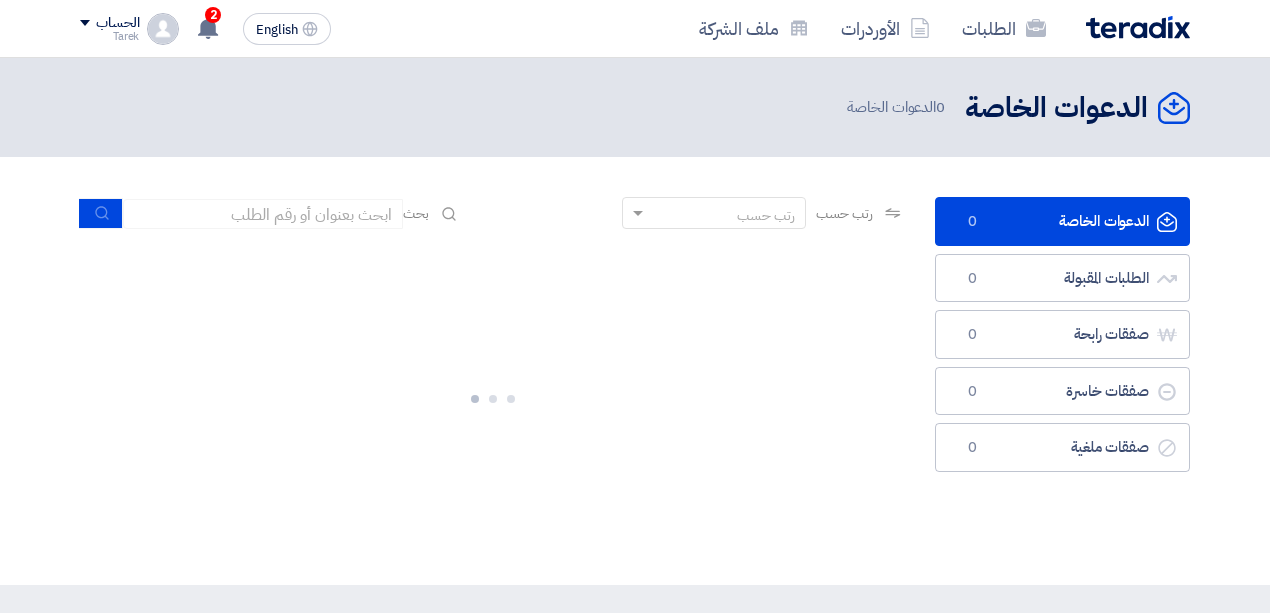 scroll, scrollTop: 0, scrollLeft: 0, axis: both 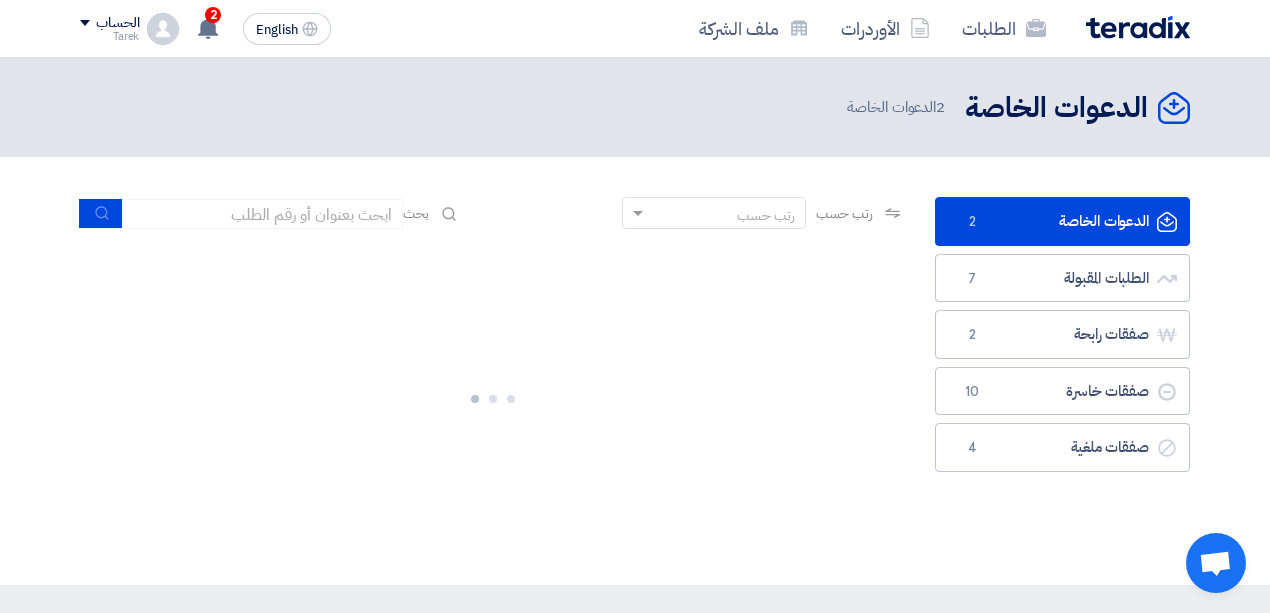 click on "2" 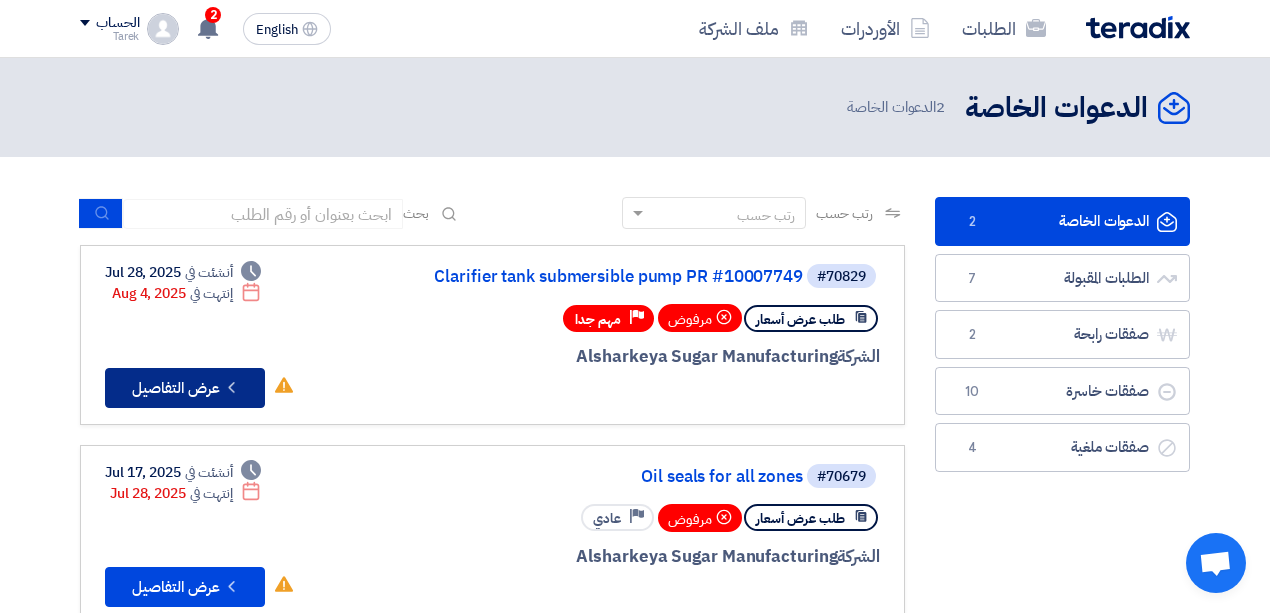 click on "Check details
عرض التفاصيل" 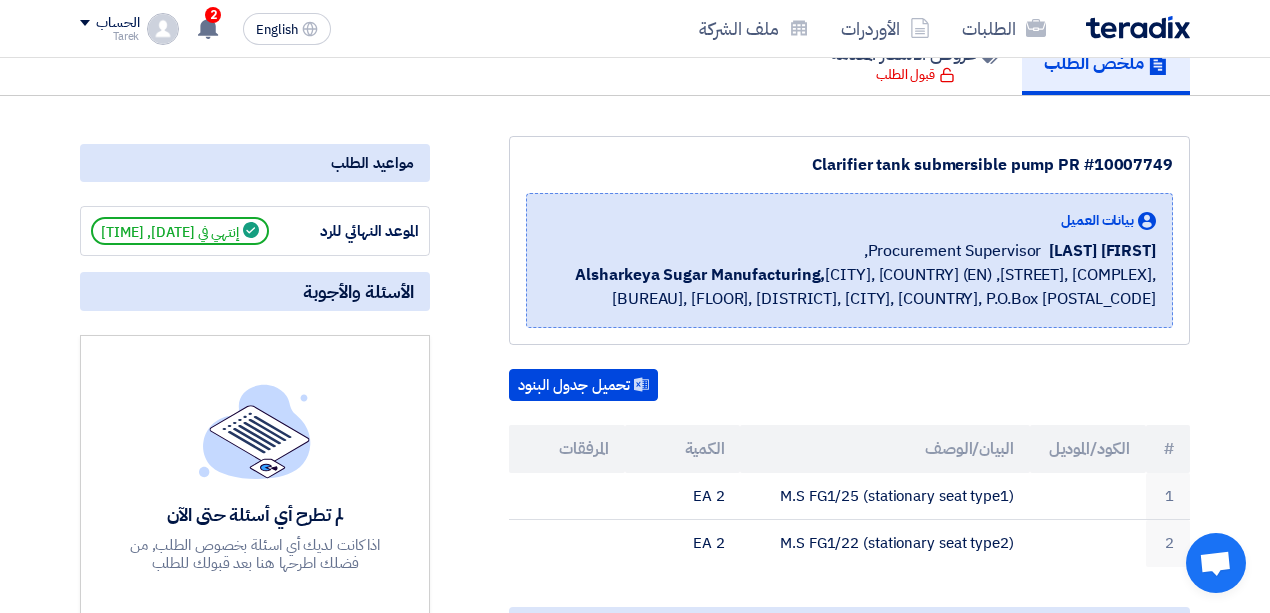 scroll, scrollTop: 0, scrollLeft: 0, axis: both 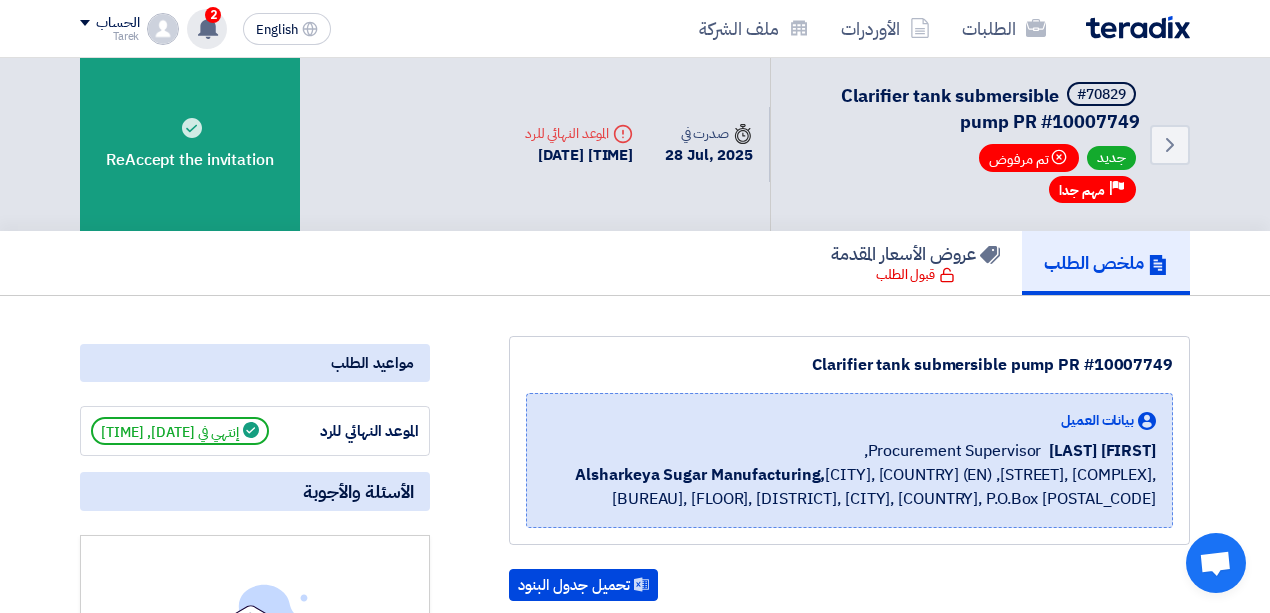 click 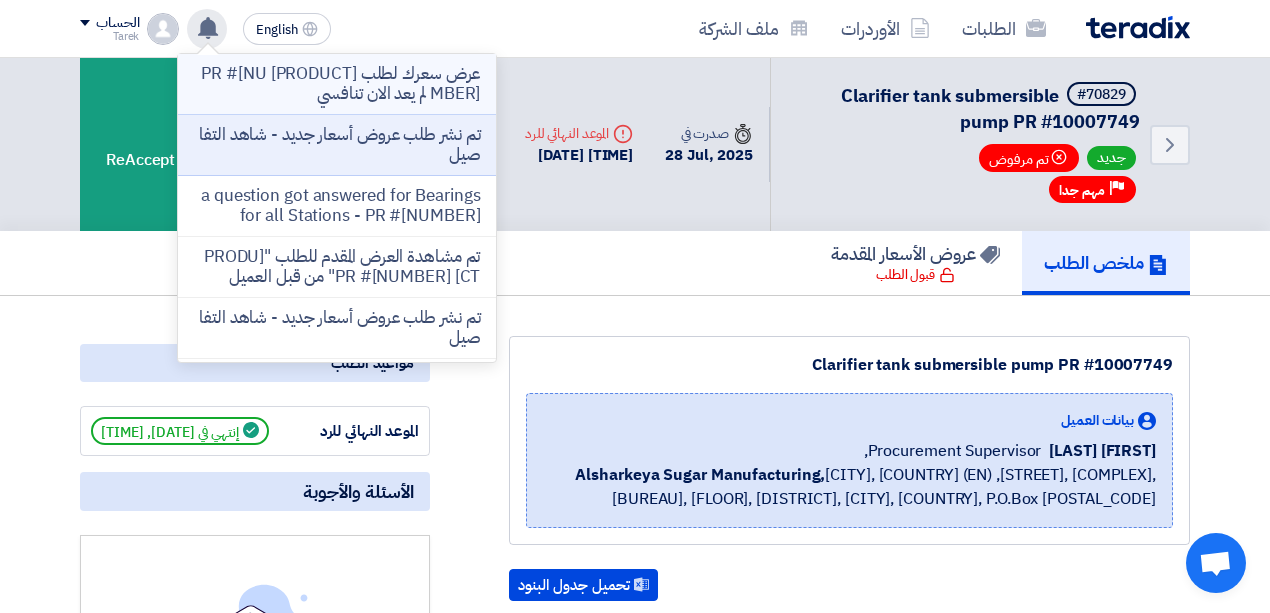 click on "عرض سعرك لطلب [PRODUCT] PR #[NUMBER] لم يعد الان تنافسي" 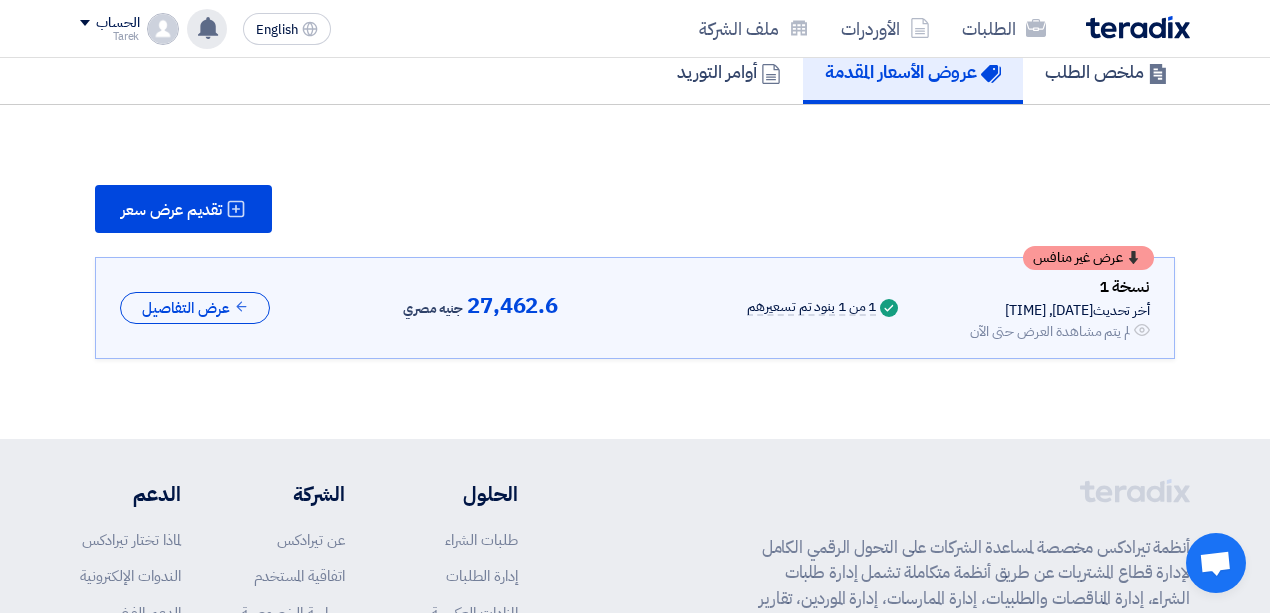 scroll, scrollTop: 254, scrollLeft: 0, axis: vertical 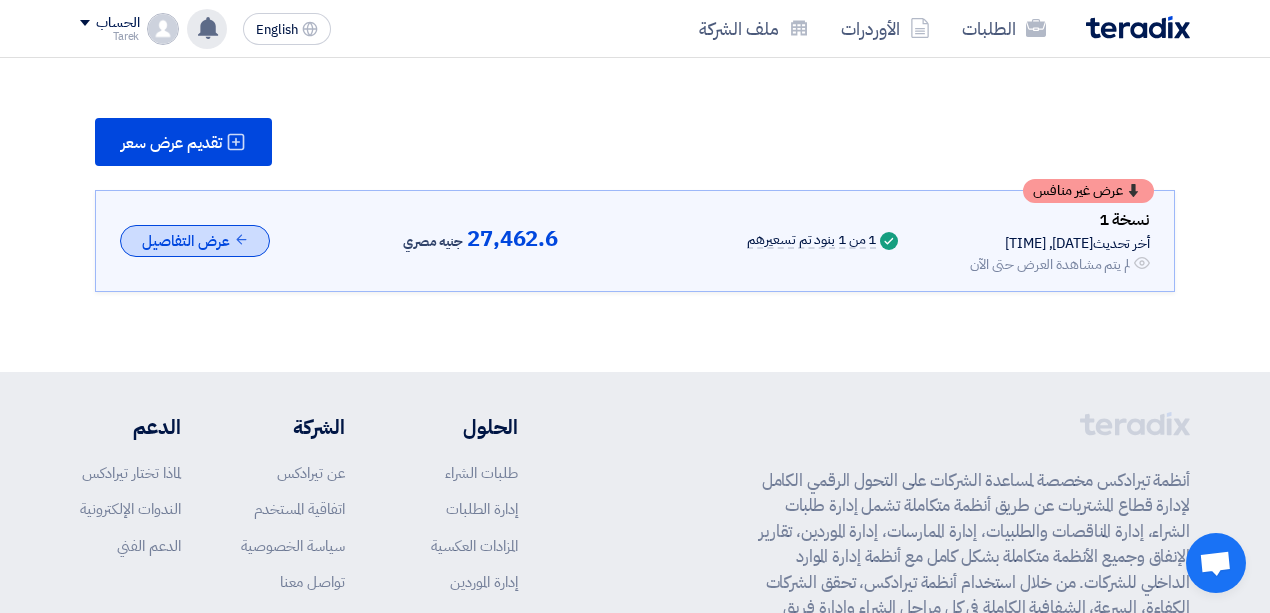 click on "عرض التفاصيل" at bounding box center (195, 241) 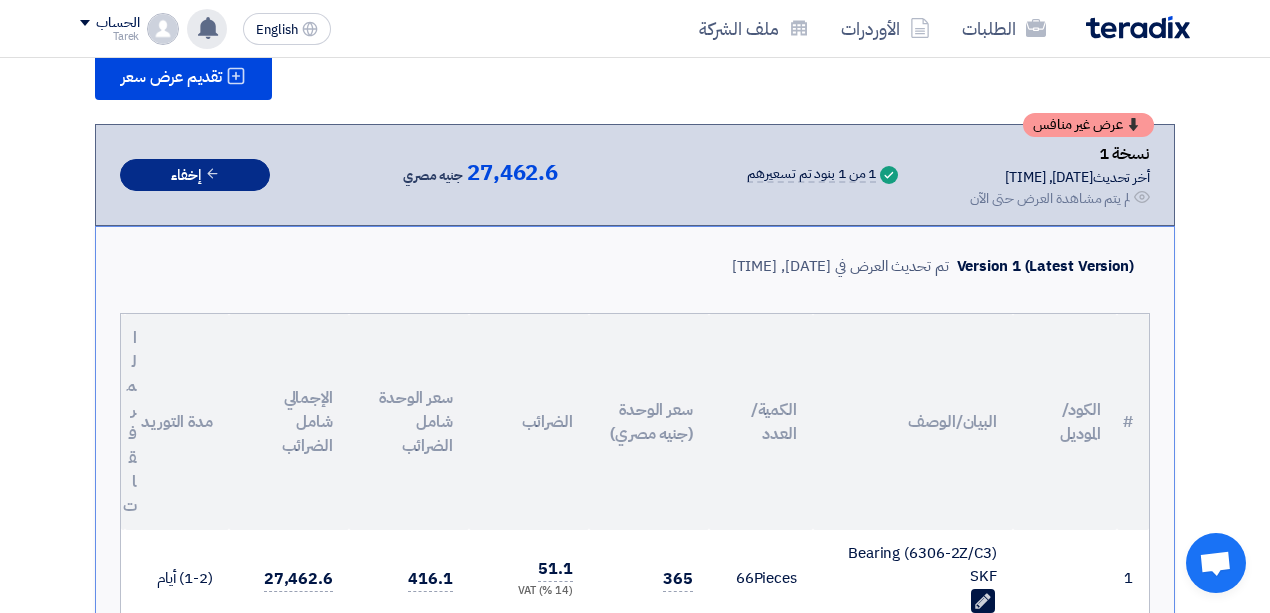 scroll, scrollTop: 254, scrollLeft: 0, axis: vertical 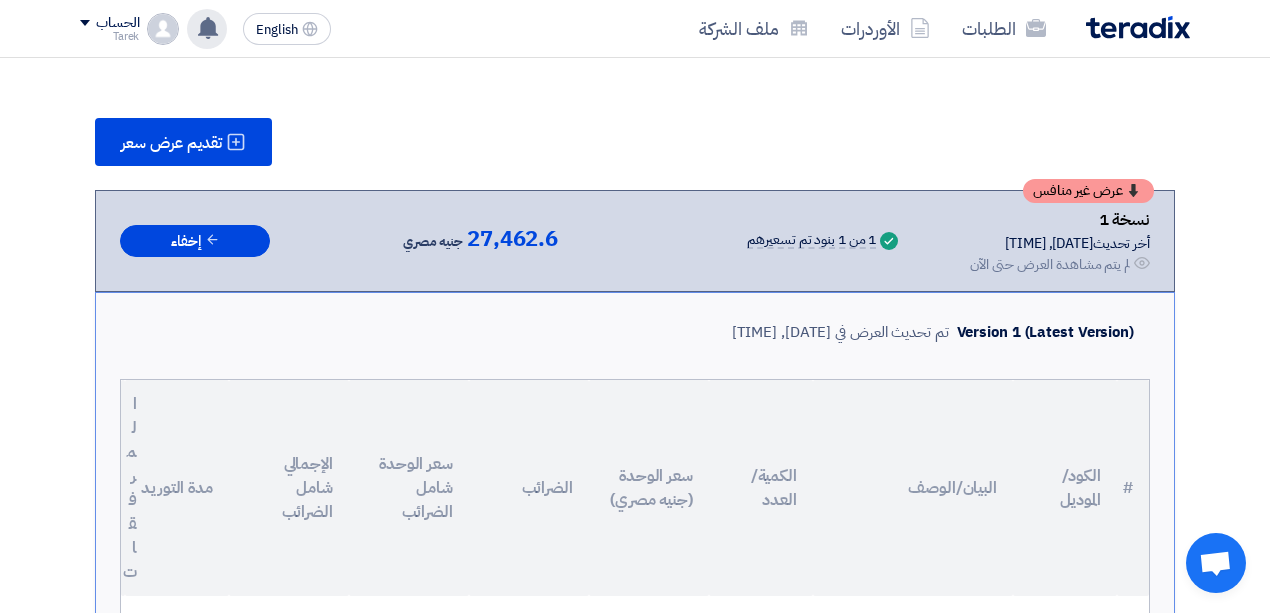 click 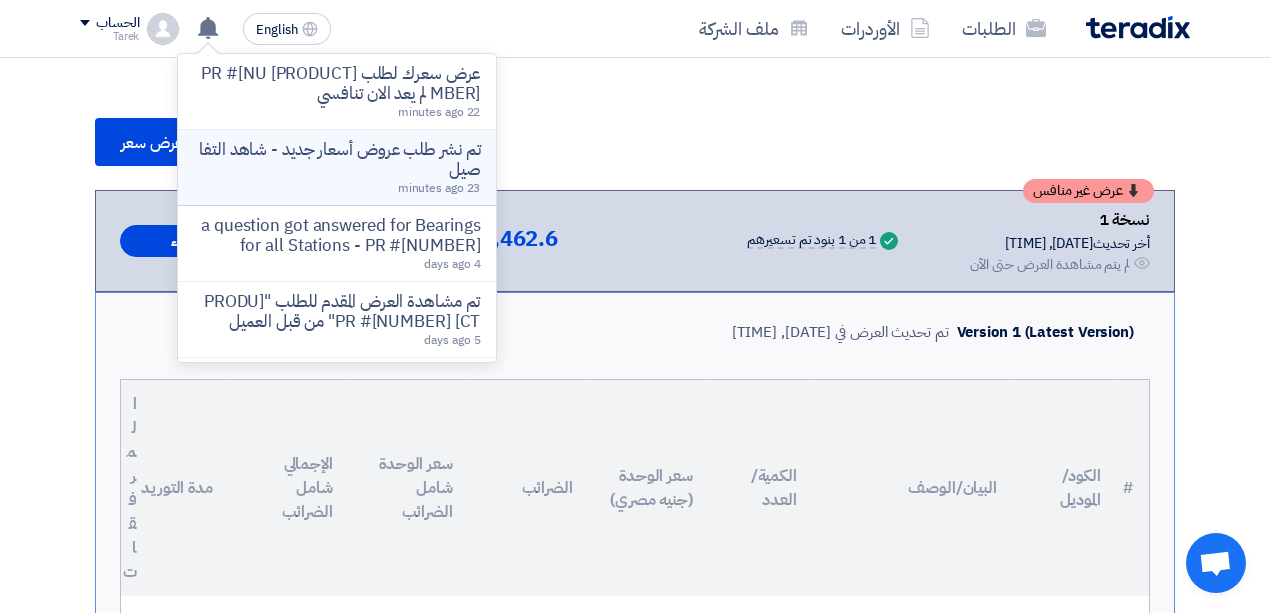 click on "تم نشر طلب عروض أسعار جديد - شاهد التفاصيل" 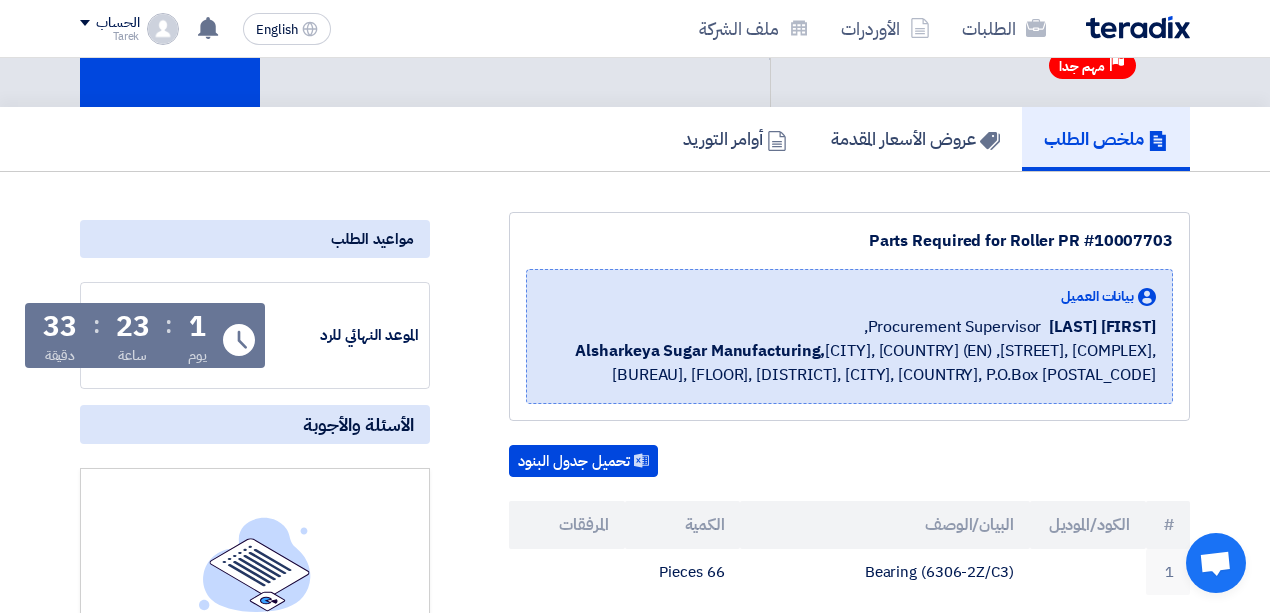 scroll, scrollTop: 0, scrollLeft: 0, axis: both 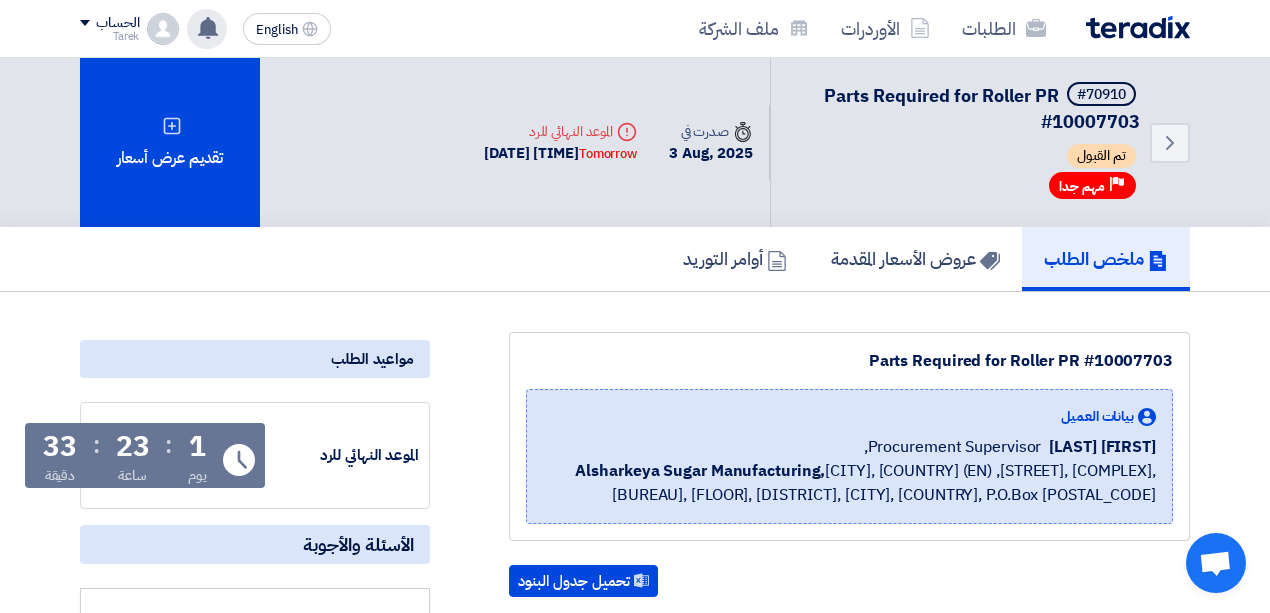 click 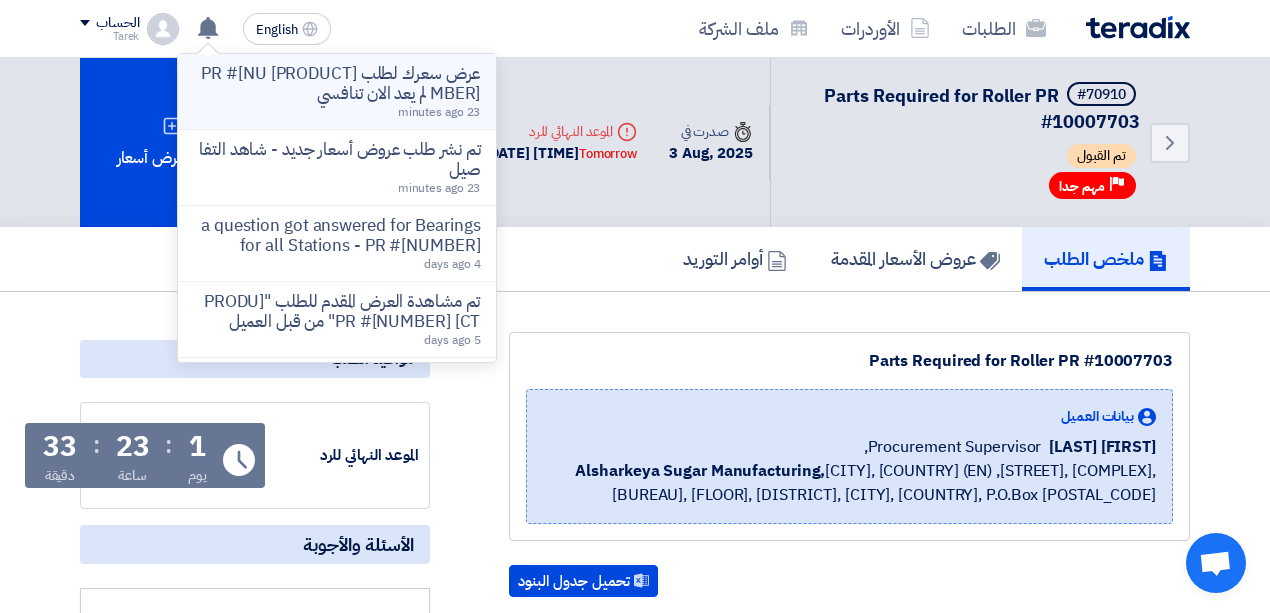 click on "عرض سعرك لطلب [PRODUCT] PR #[NUMBER] لم يعد الان تنافسي" 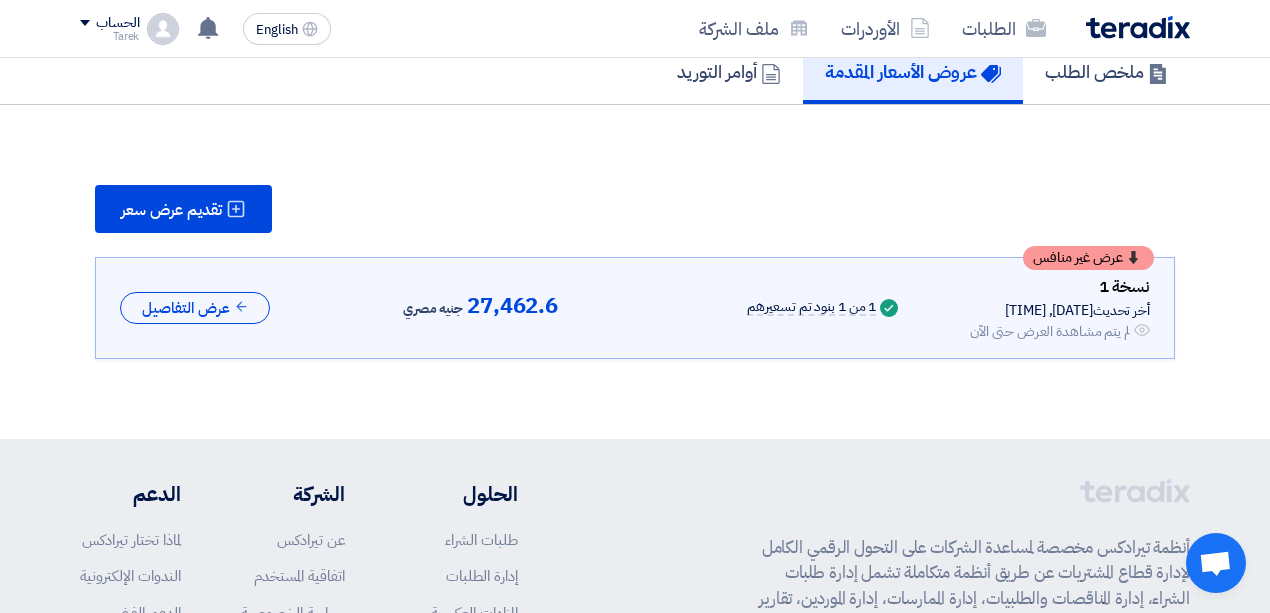 scroll, scrollTop: 254, scrollLeft: 0, axis: vertical 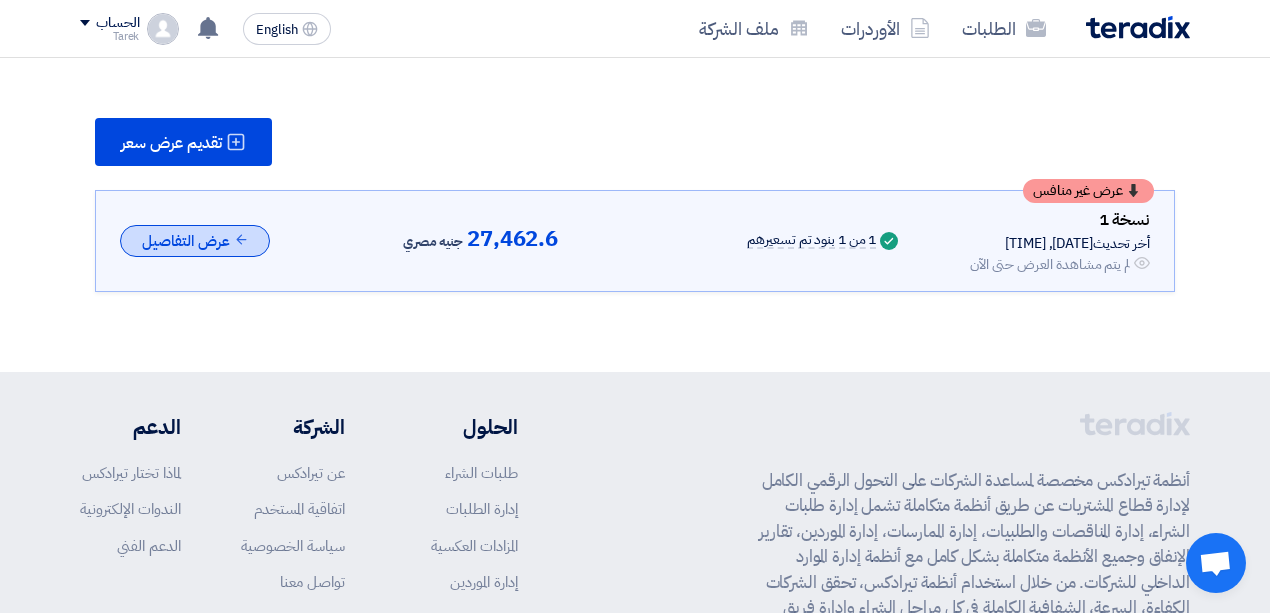click 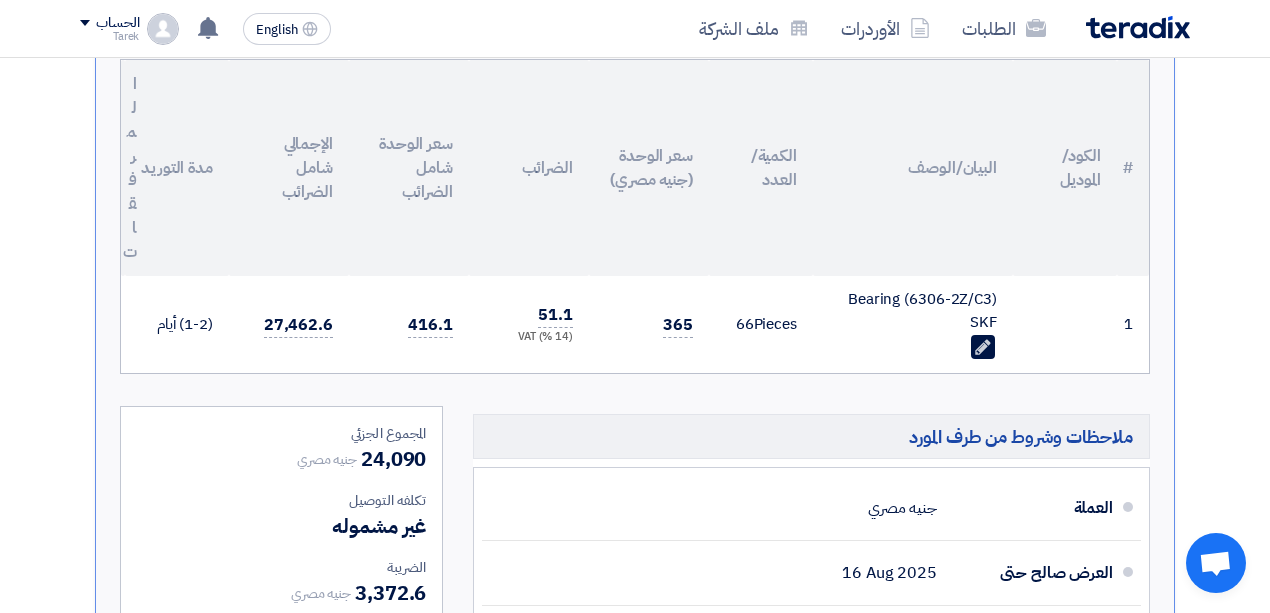 scroll, scrollTop: 174, scrollLeft: 0, axis: vertical 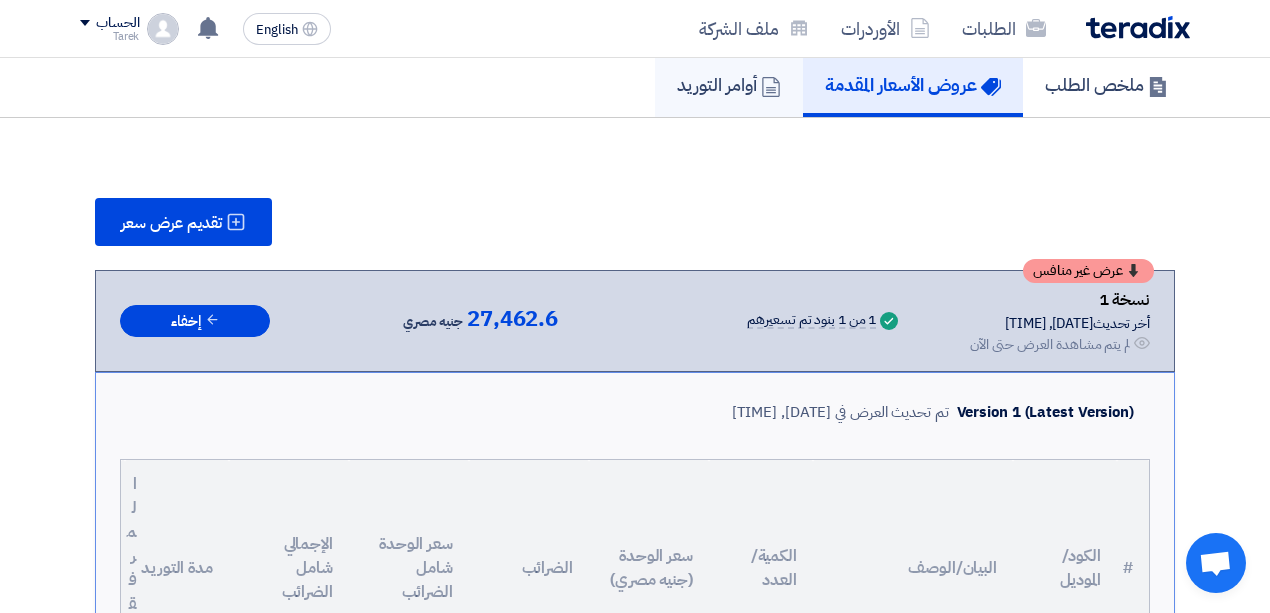 click on "أوامر التوريد" 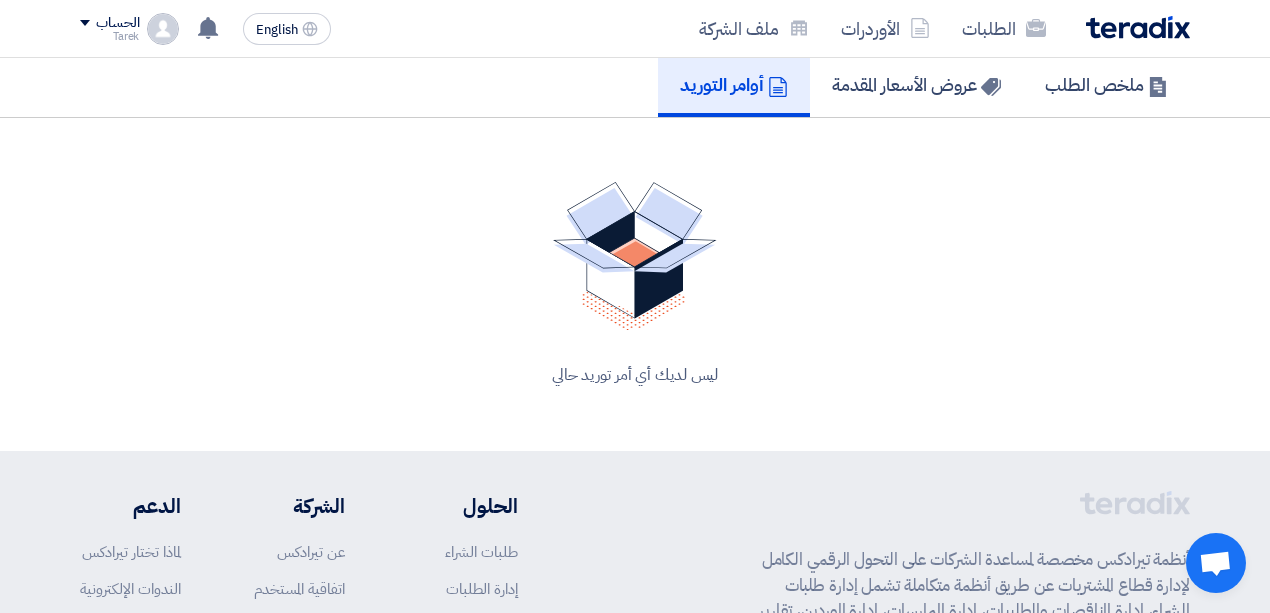 click 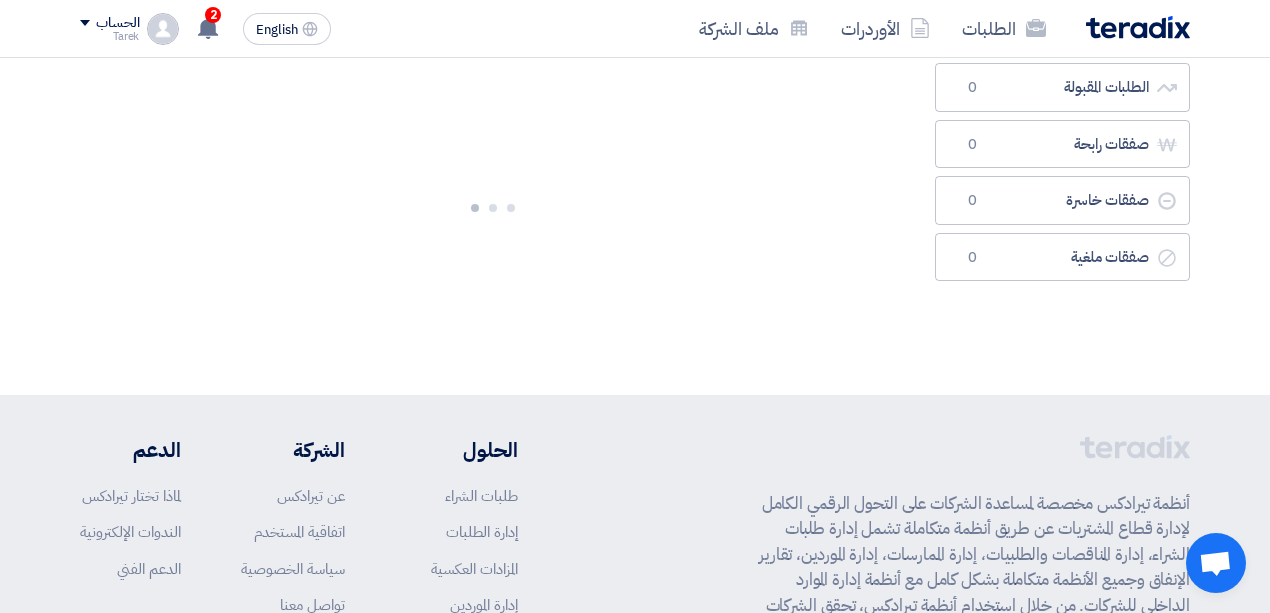 scroll, scrollTop: 0, scrollLeft: 0, axis: both 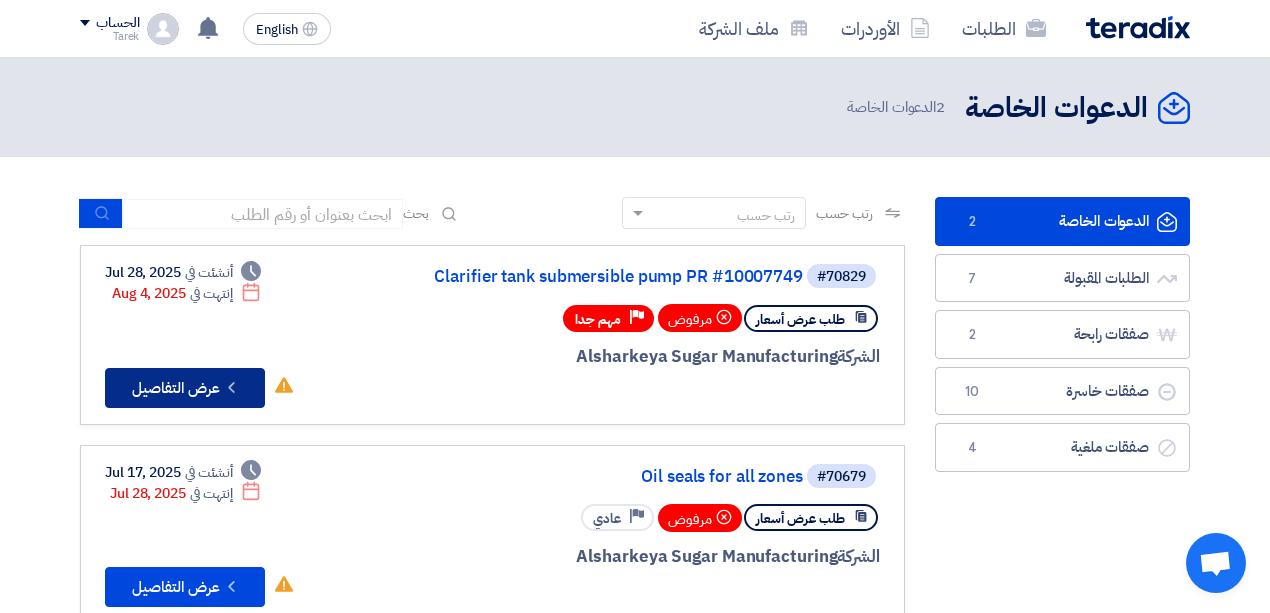 click on "Check details
عرض التفاصيل" 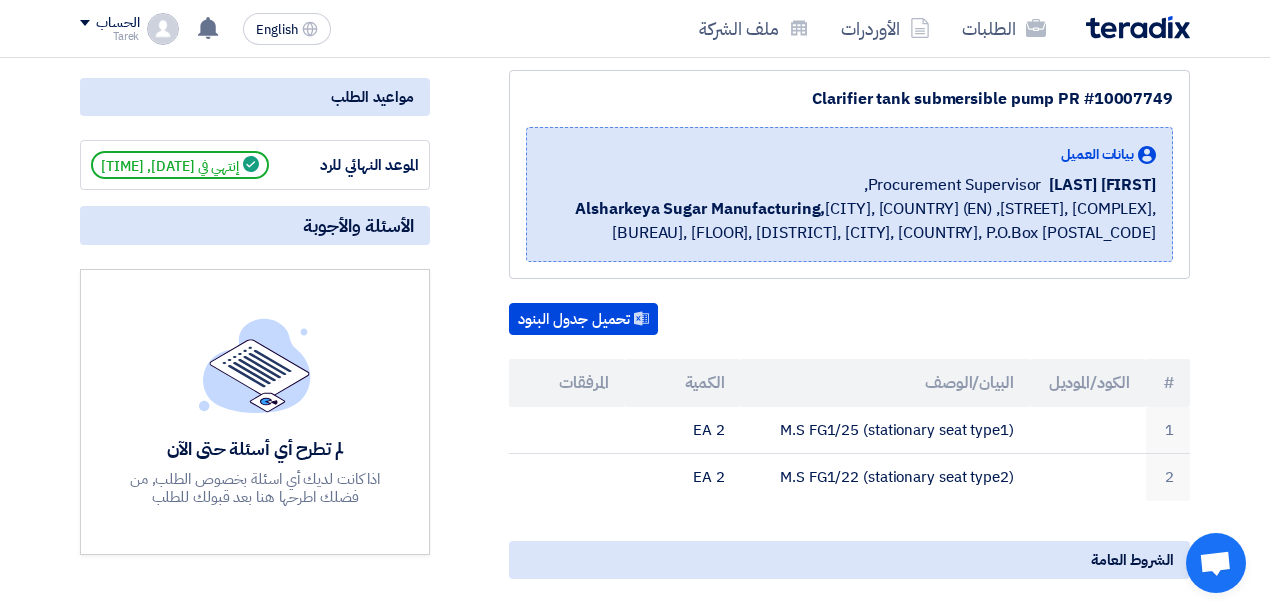 scroll, scrollTop: 0, scrollLeft: 0, axis: both 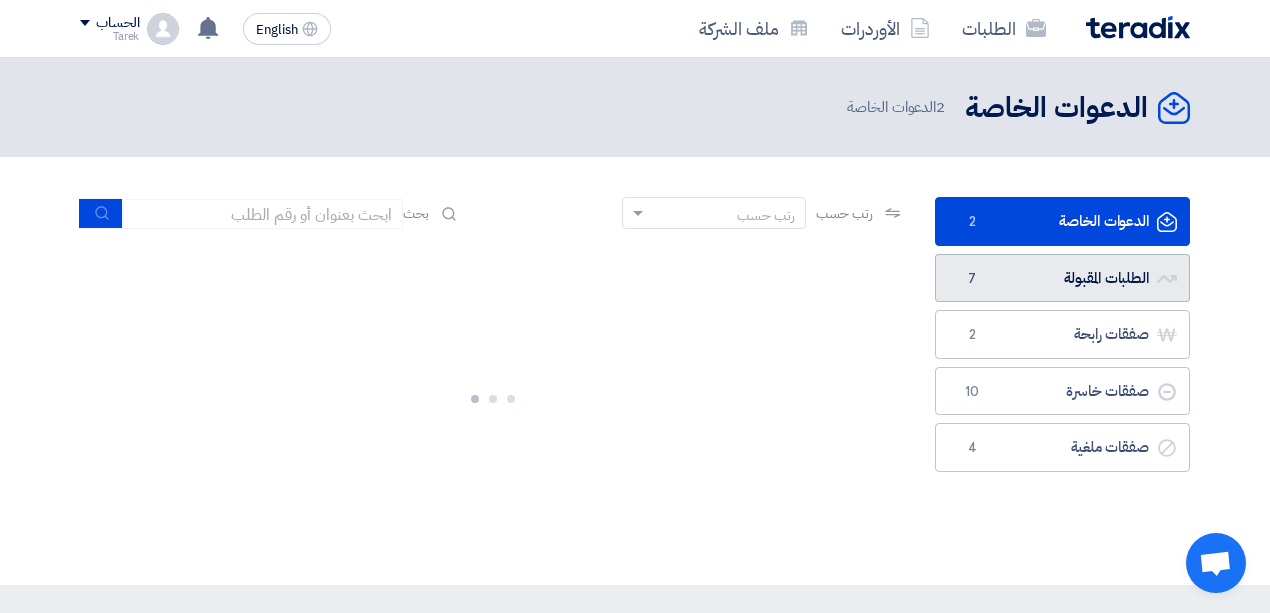 click on "الطلبات المقبولة
الطلبات المقبولة
7" 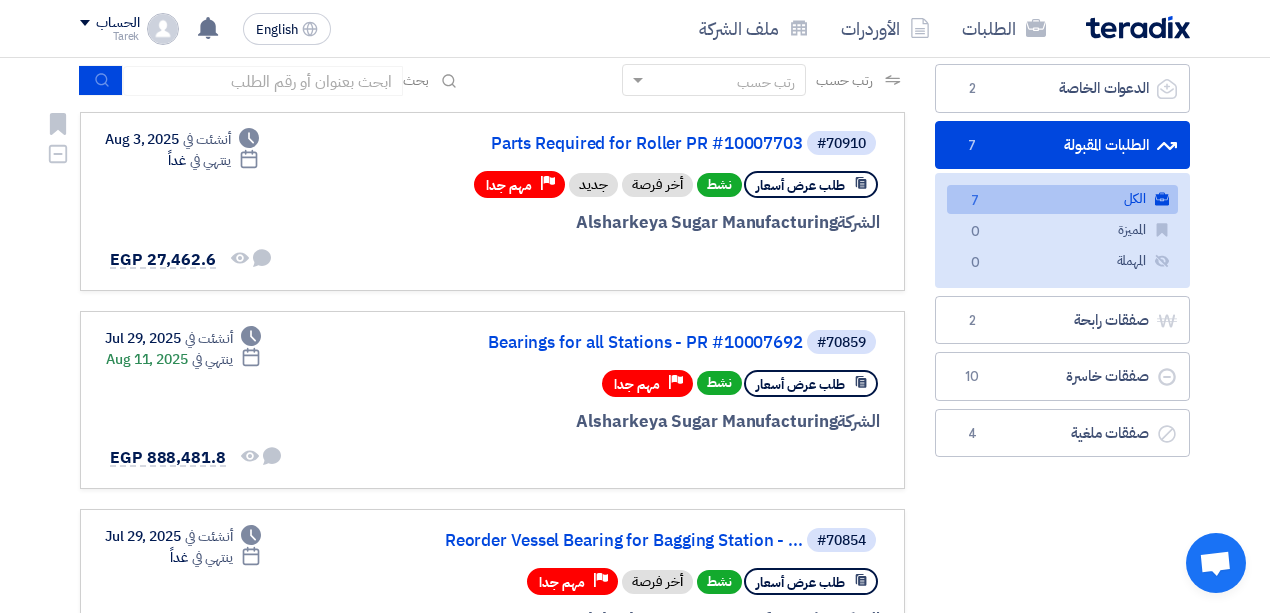 scroll, scrollTop: 0, scrollLeft: 0, axis: both 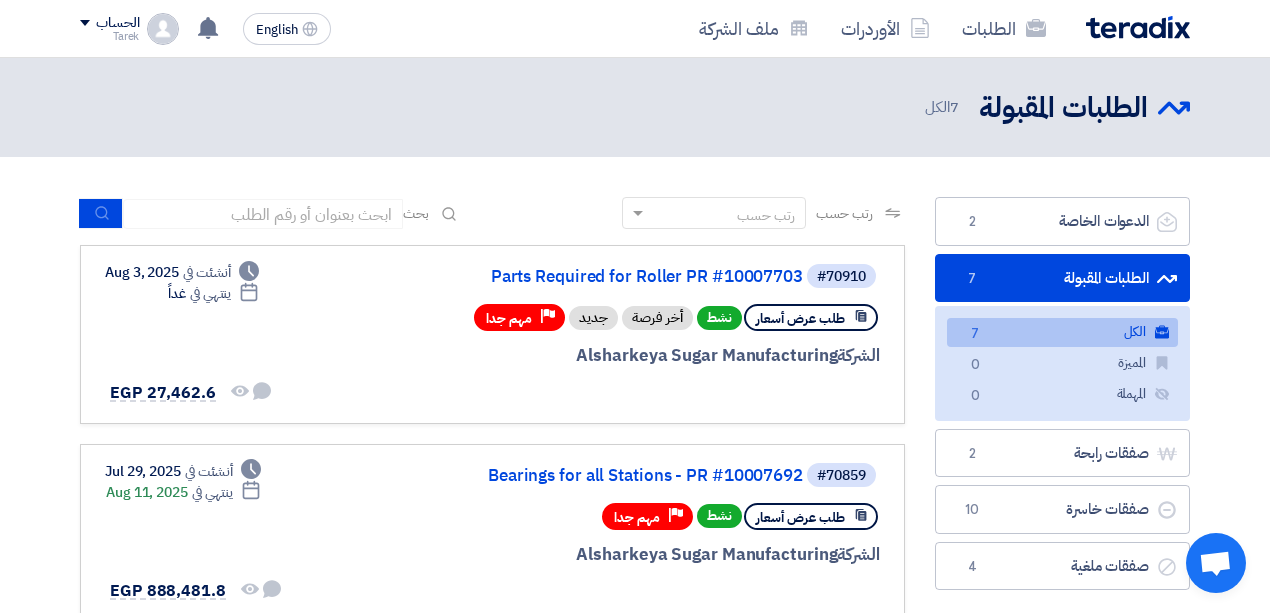 click on "الطلبات المقبولة
الطلبات المقبولة
7" 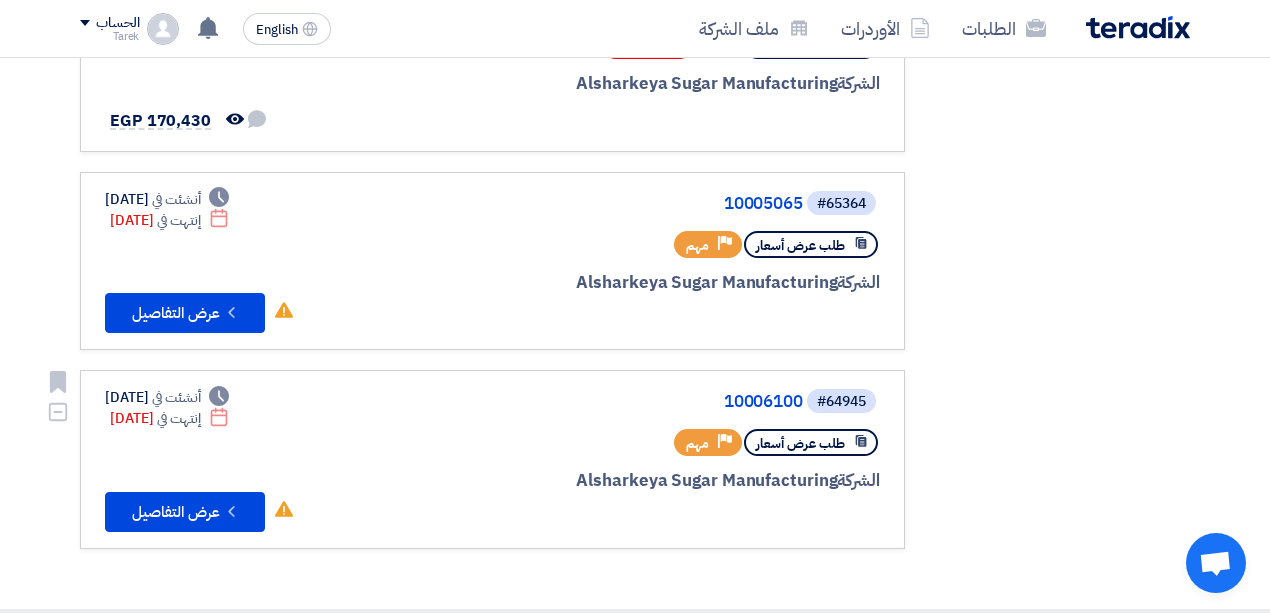 scroll, scrollTop: 933, scrollLeft: 0, axis: vertical 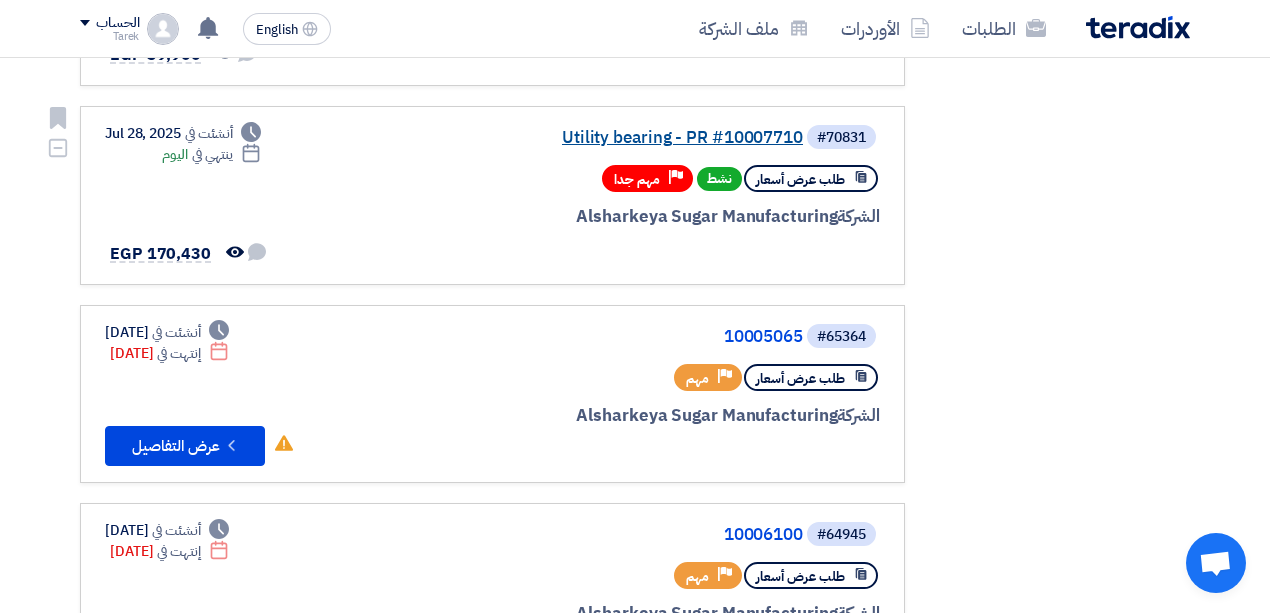 click on "Utility bearing - PR #10007710" 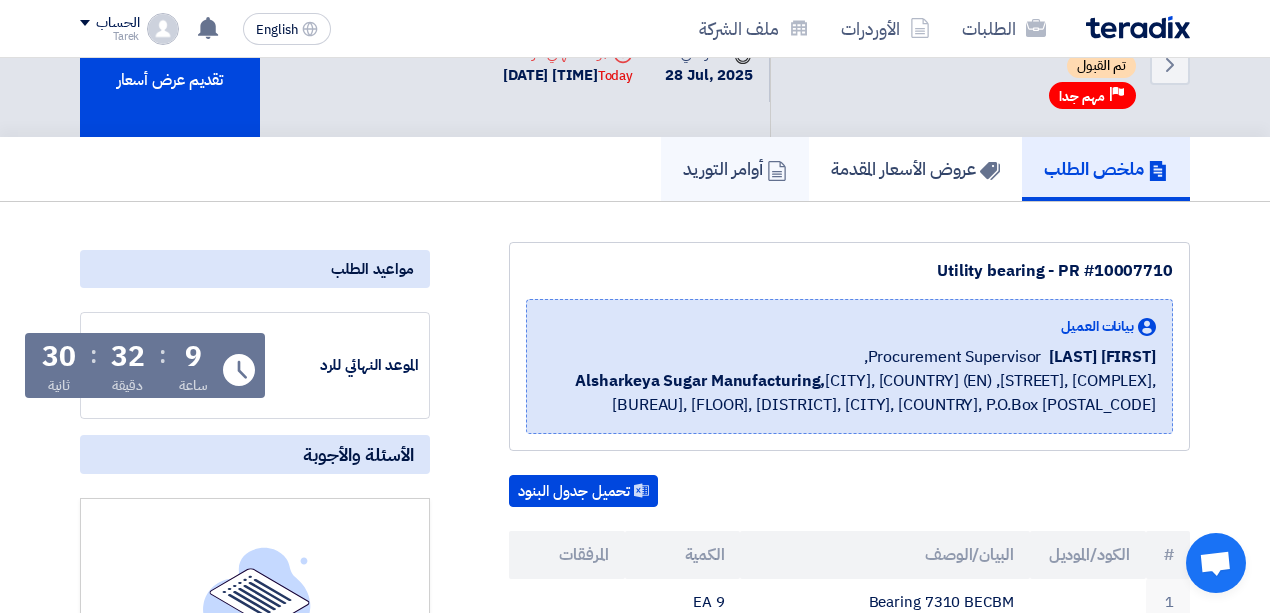 scroll, scrollTop: 0, scrollLeft: 0, axis: both 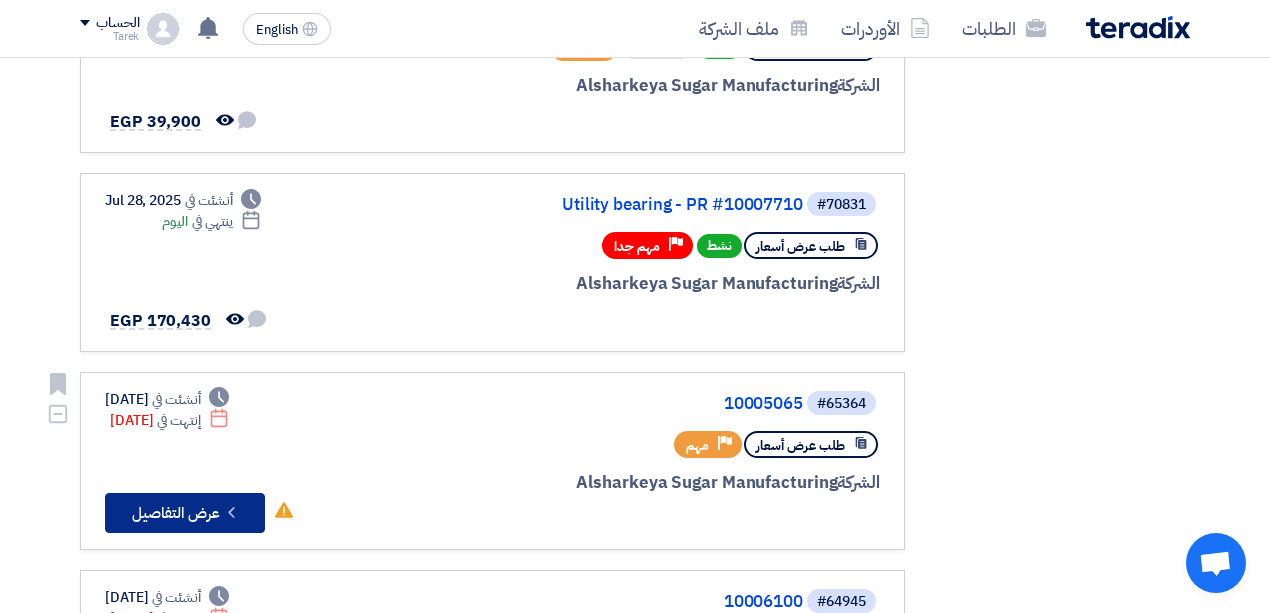 click on "Check details
عرض التفاصيل" 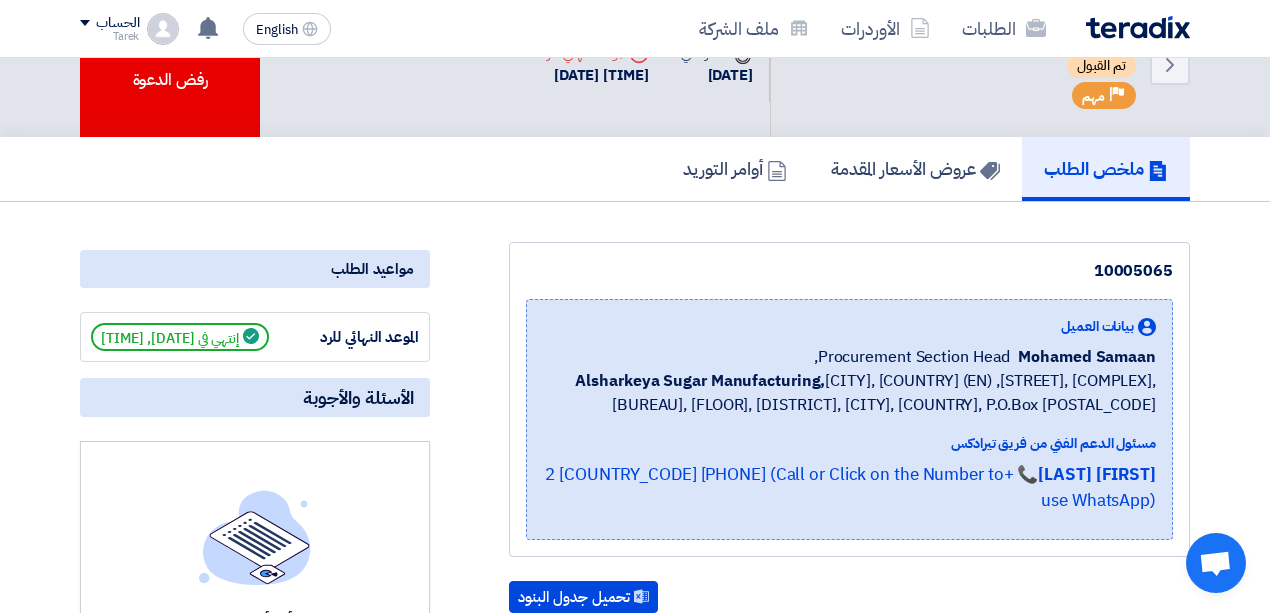 scroll, scrollTop: 0, scrollLeft: 0, axis: both 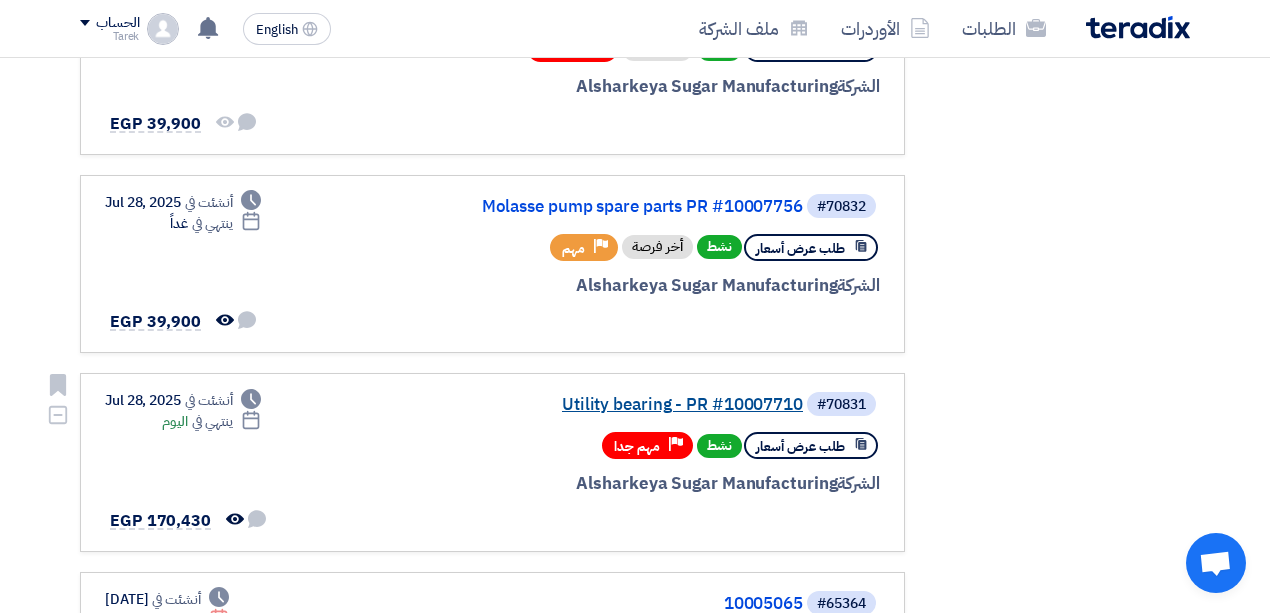 click on "Utility bearing - PR #10007710" 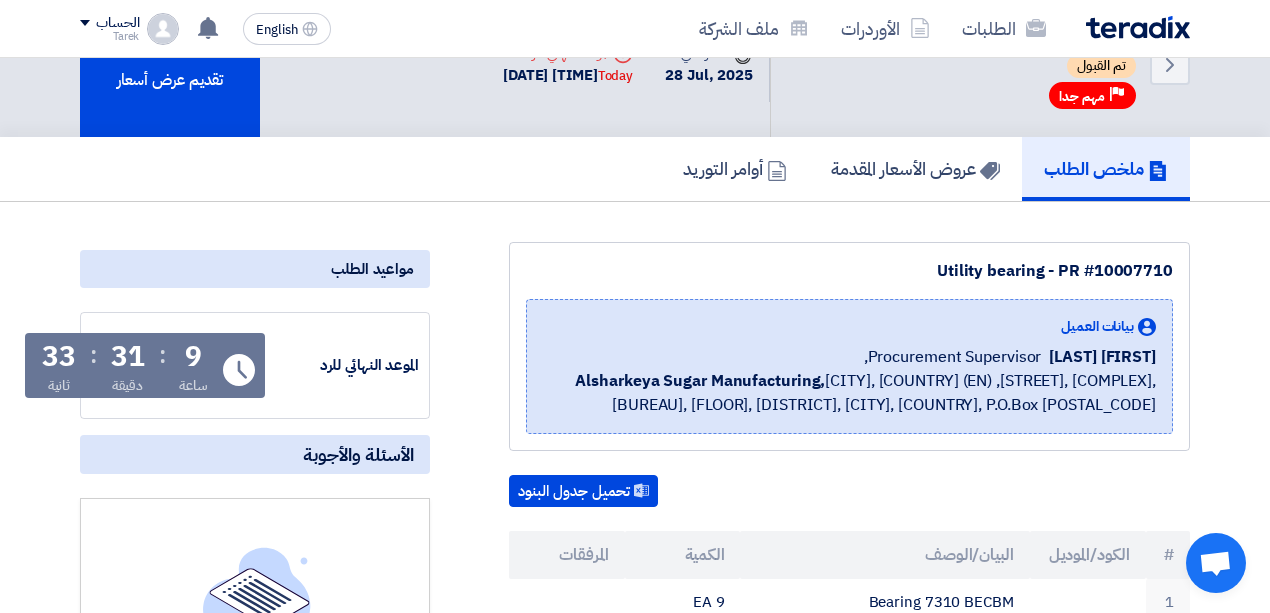 scroll, scrollTop: 0, scrollLeft: 0, axis: both 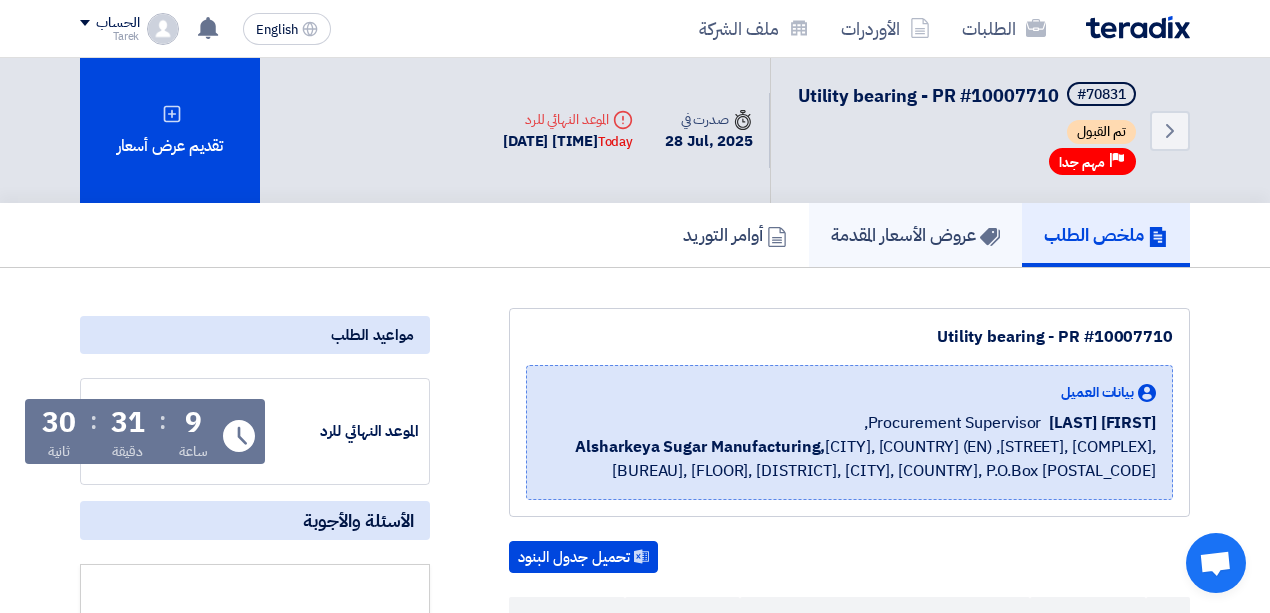 click on "عروض الأسعار المقدمة" 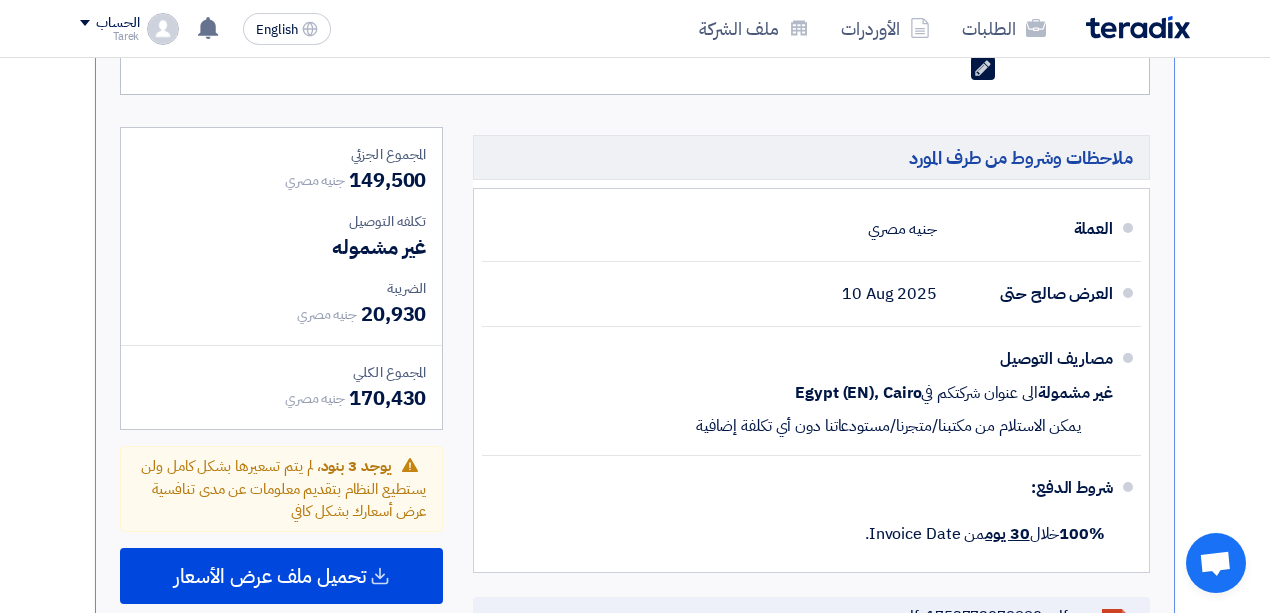 scroll, scrollTop: 1600, scrollLeft: 0, axis: vertical 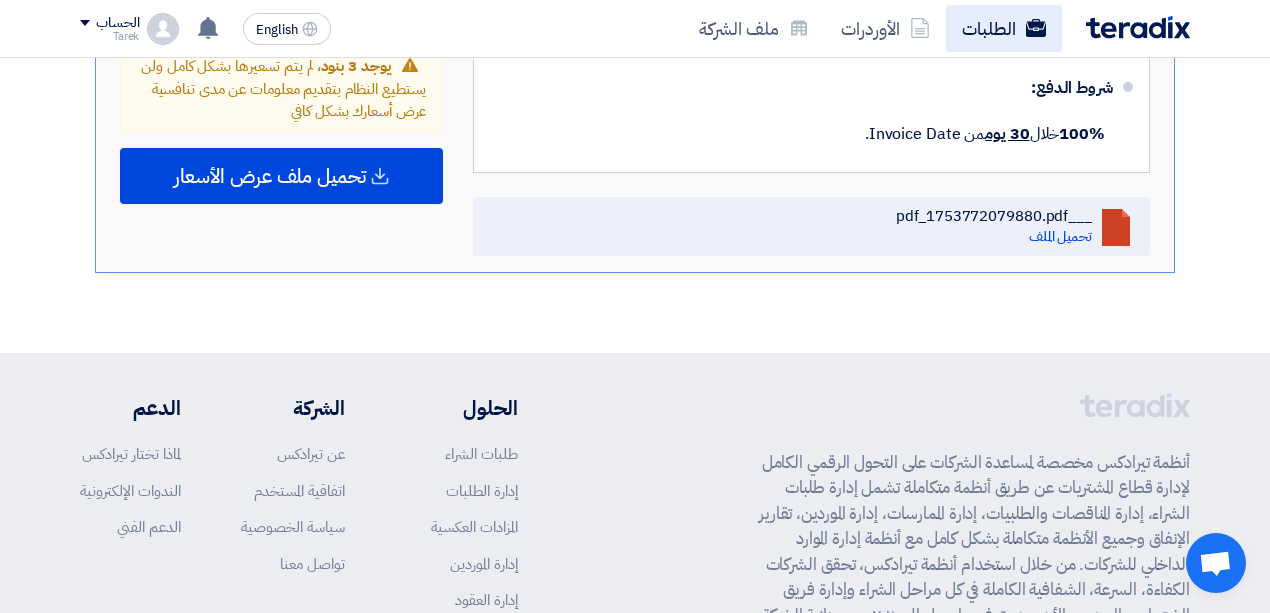 click on "الطلبات" 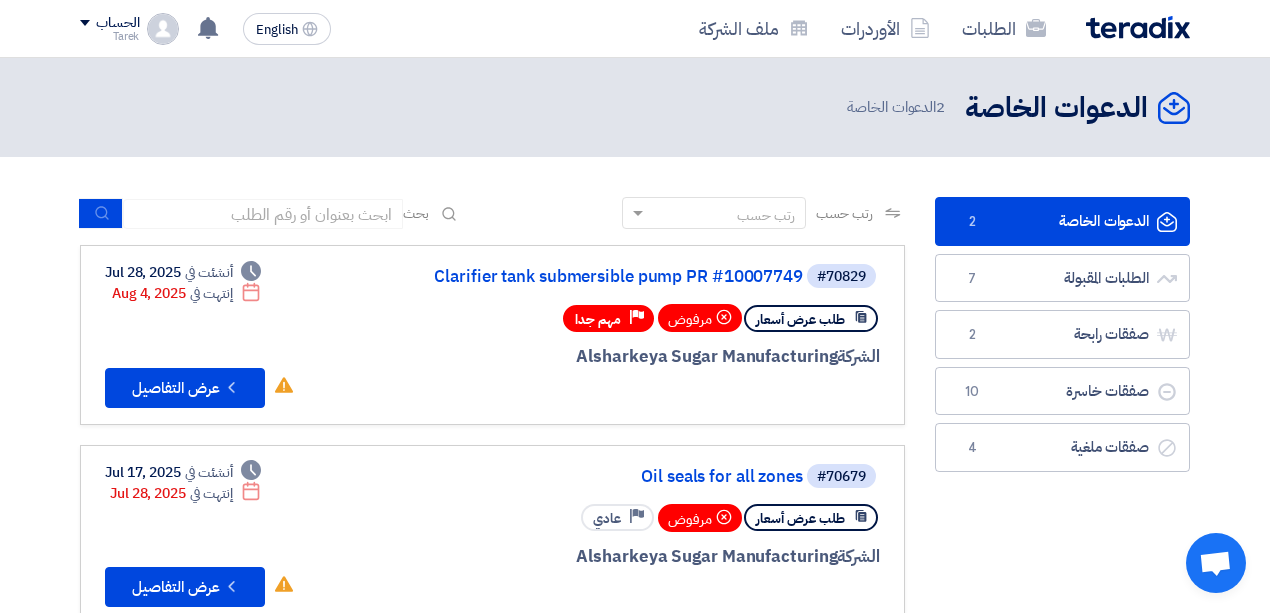 click on "الدعوات الخاصة
الدعوات الخاصة
2" 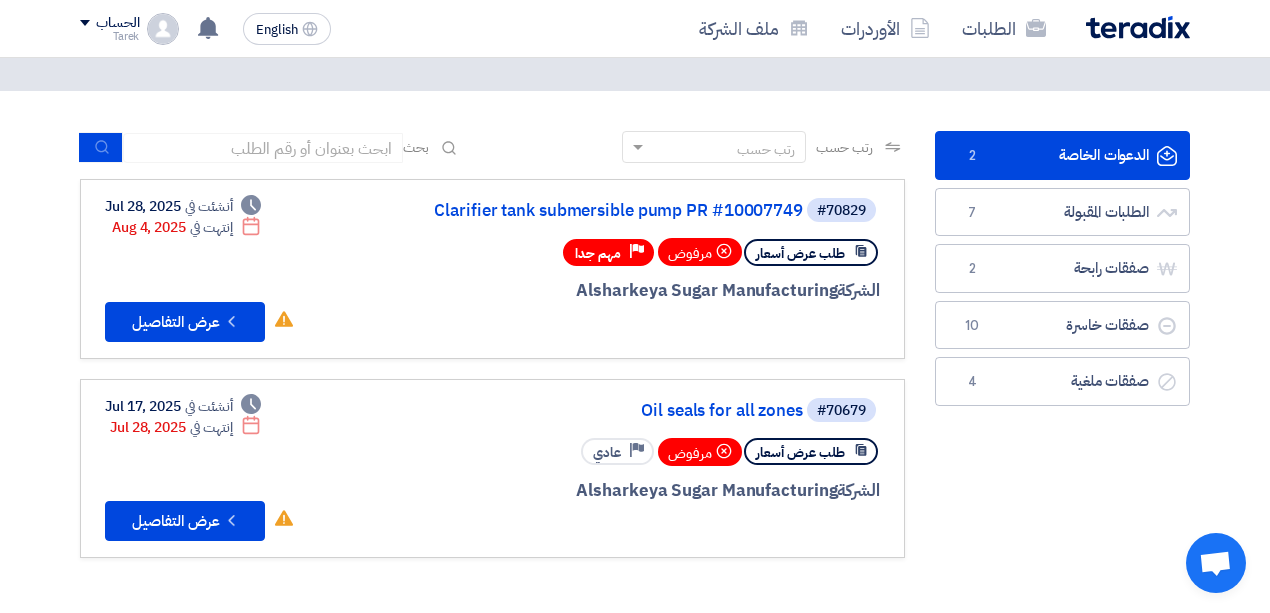 scroll, scrollTop: 0, scrollLeft: 0, axis: both 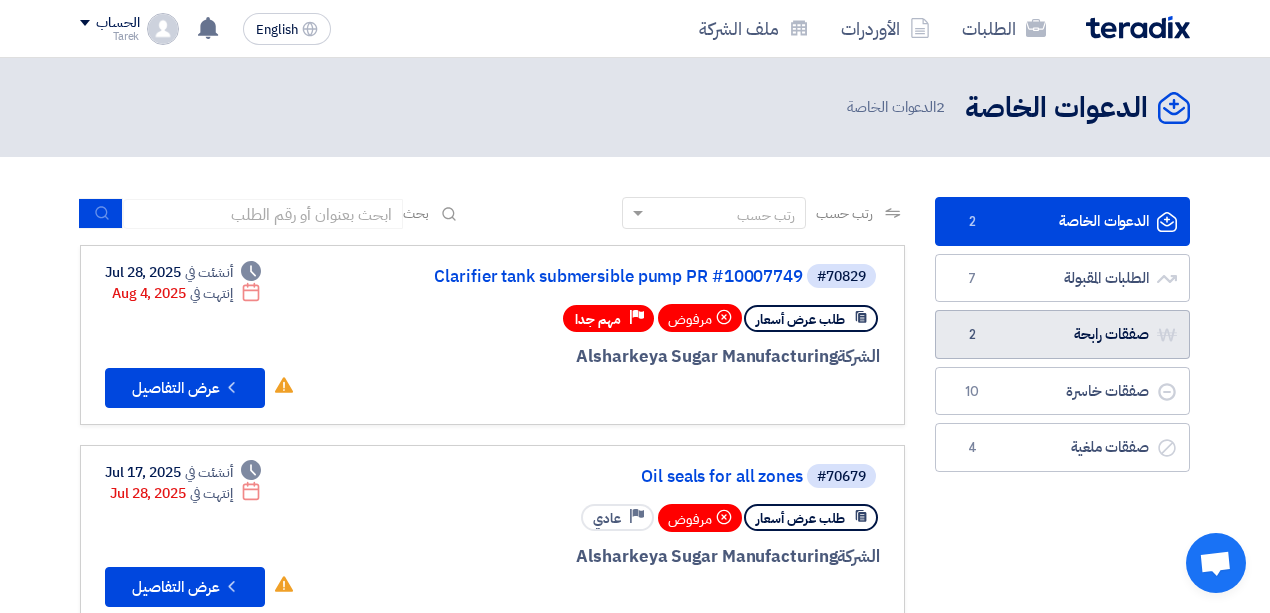 click on "صفقات رابحة
صفقات رابحة
2" 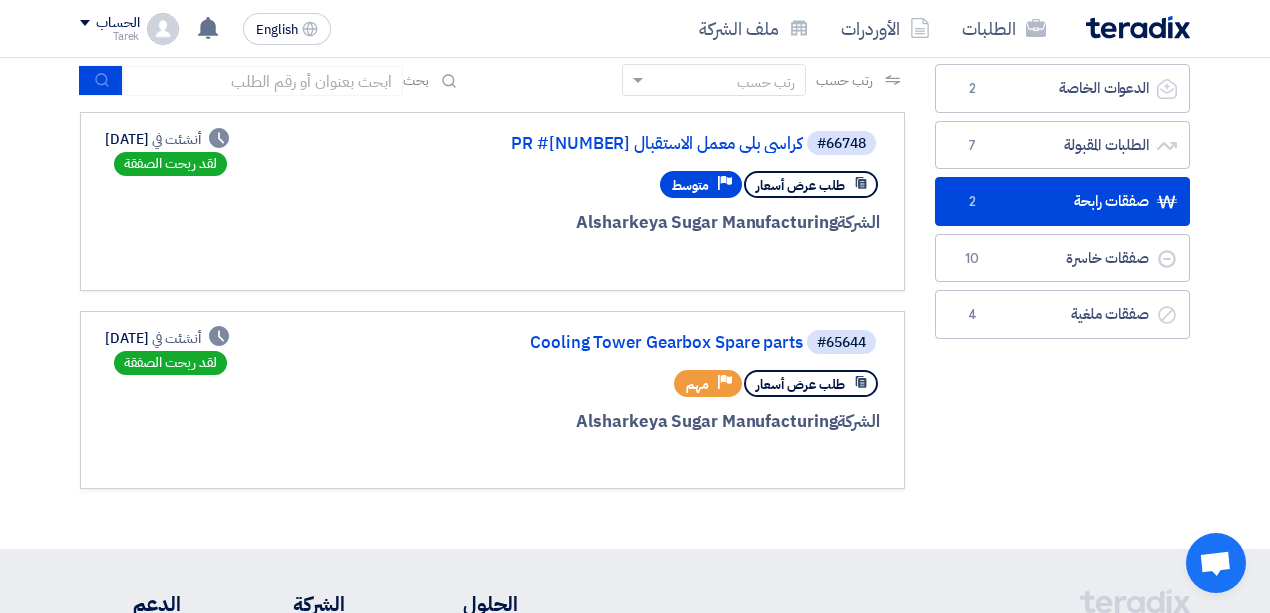 scroll, scrollTop: 66, scrollLeft: 0, axis: vertical 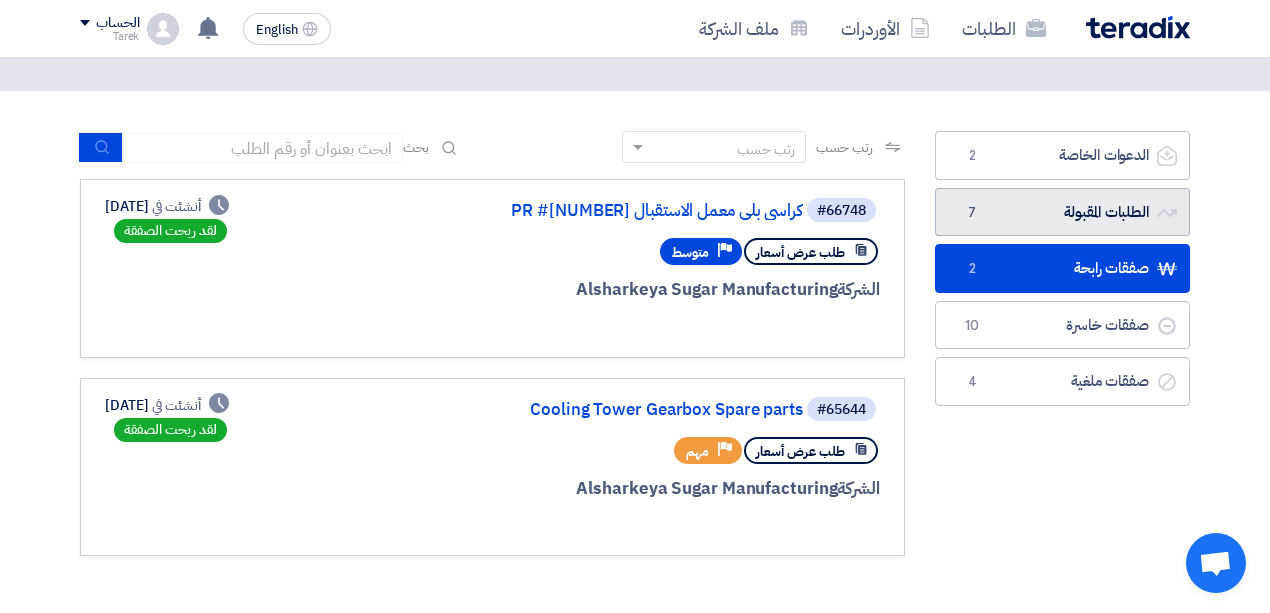 click on "7" 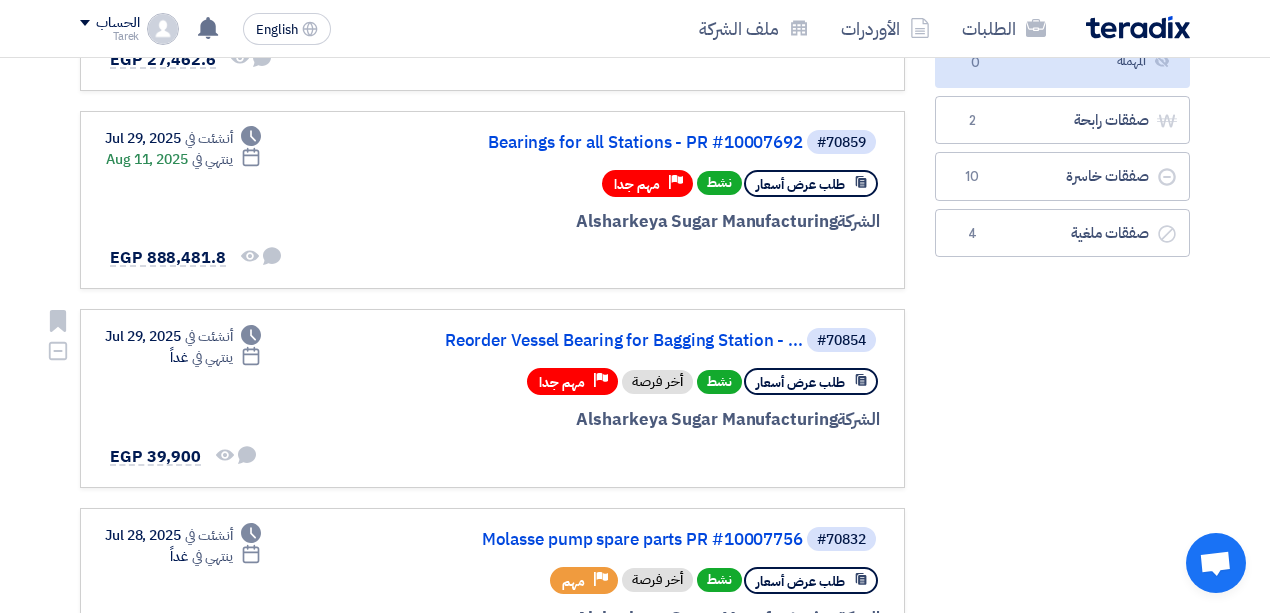 scroll, scrollTop: 400, scrollLeft: 0, axis: vertical 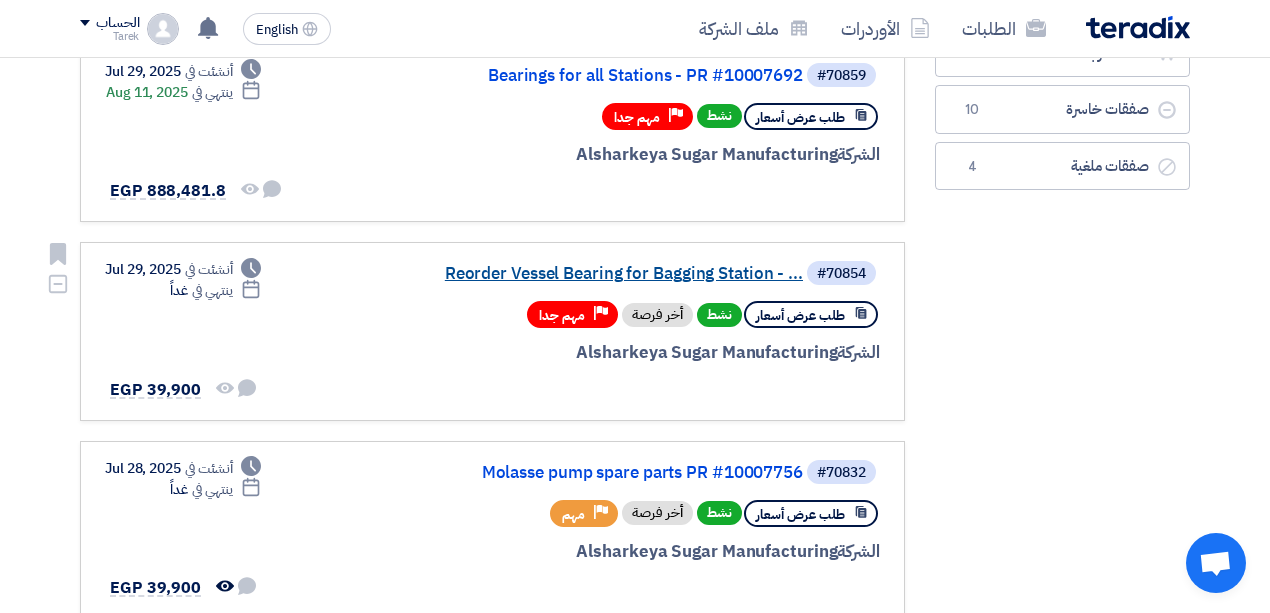 click on "Reorder Vessel Bearing for Bagging Station - ..." 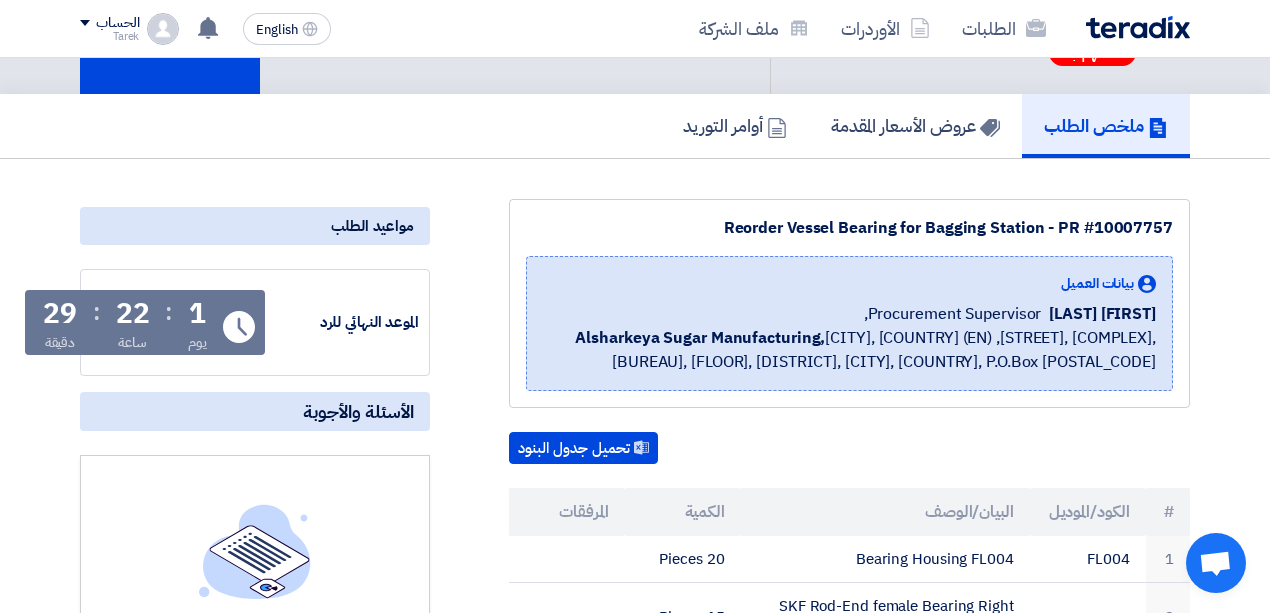 scroll, scrollTop: 200, scrollLeft: 0, axis: vertical 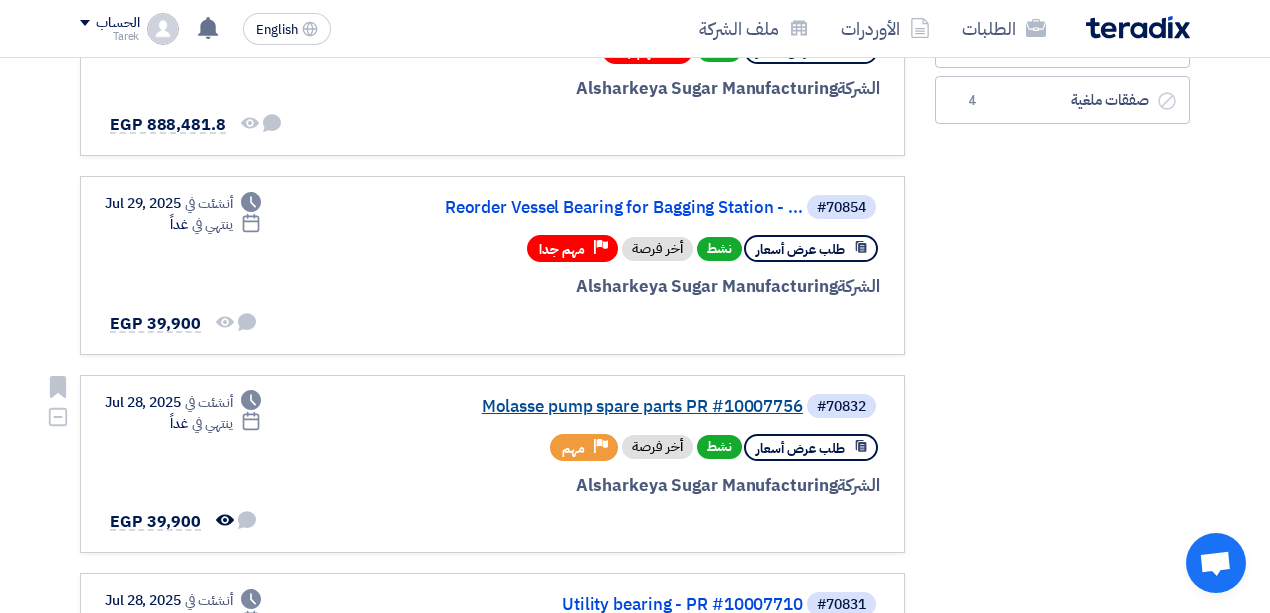click on "Molasse pump spare parts PR #10007756" 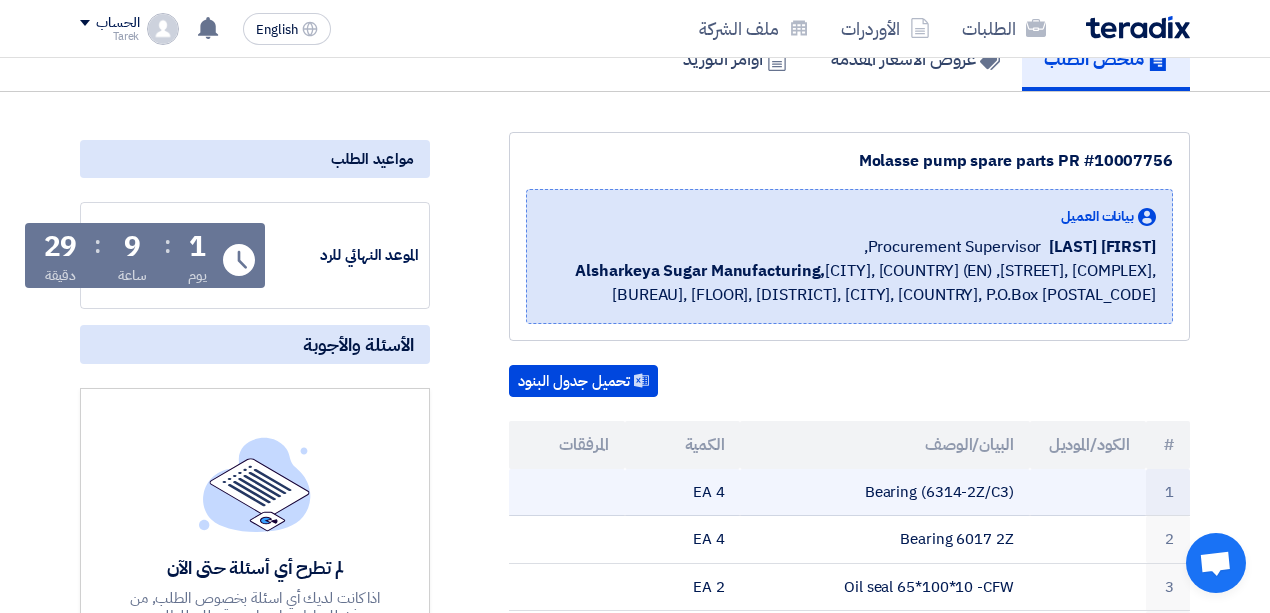 scroll, scrollTop: 0, scrollLeft: 0, axis: both 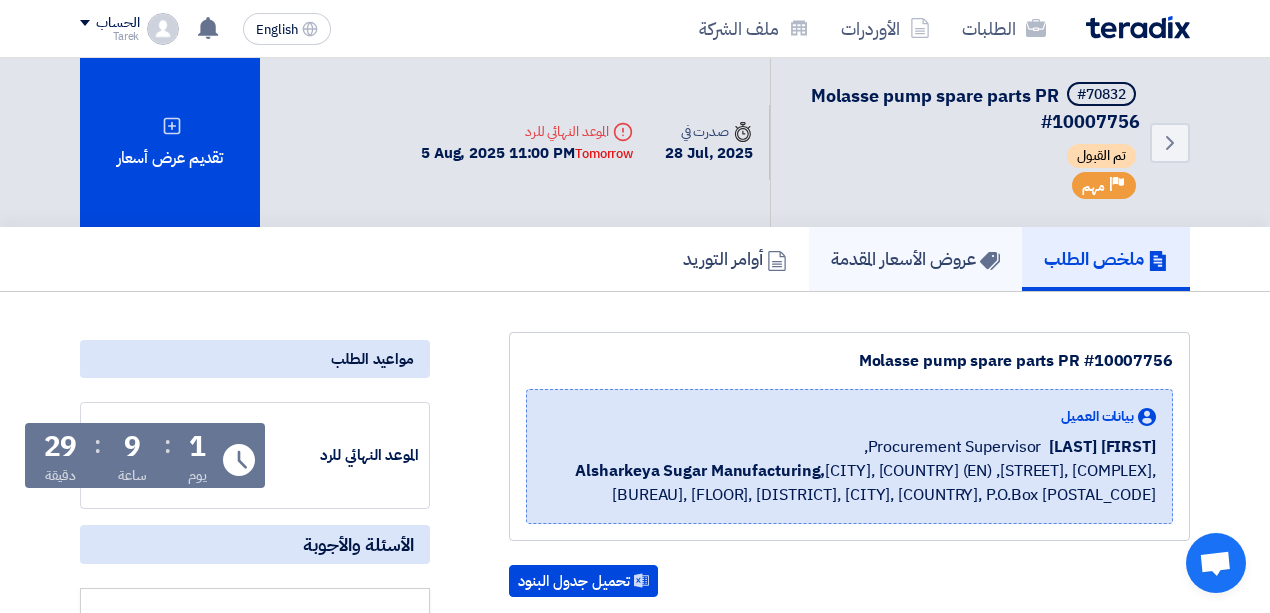 click on "عروض الأسعار المقدمة" 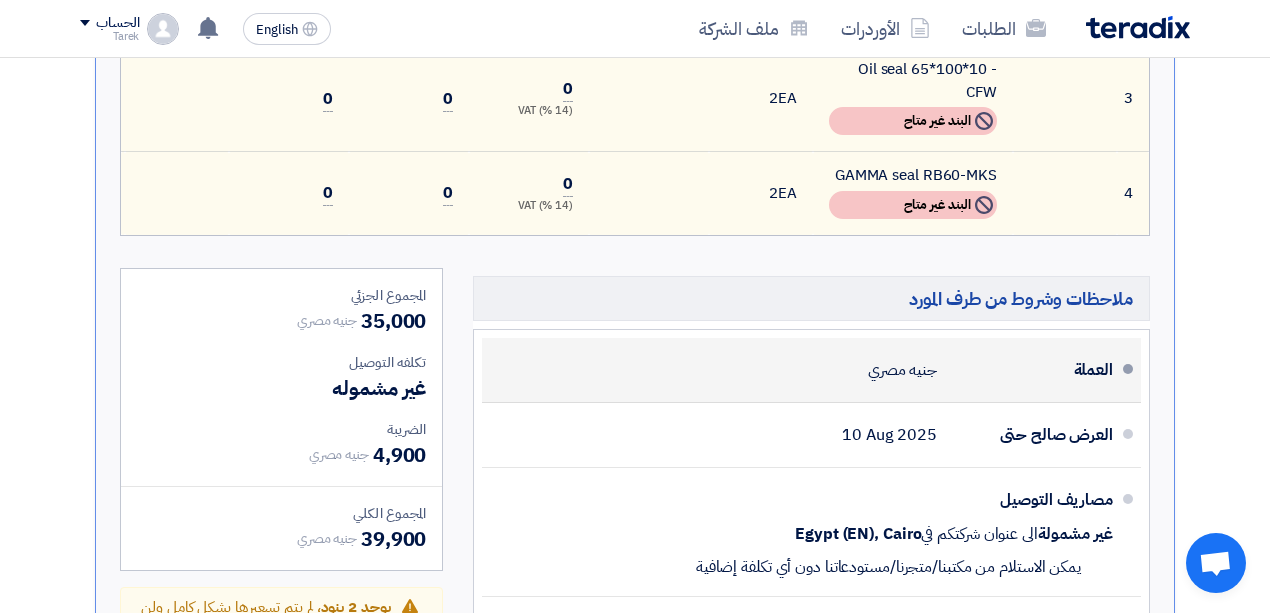 scroll, scrollTop: 1066, scrollLeft: 0, axis: vertical 